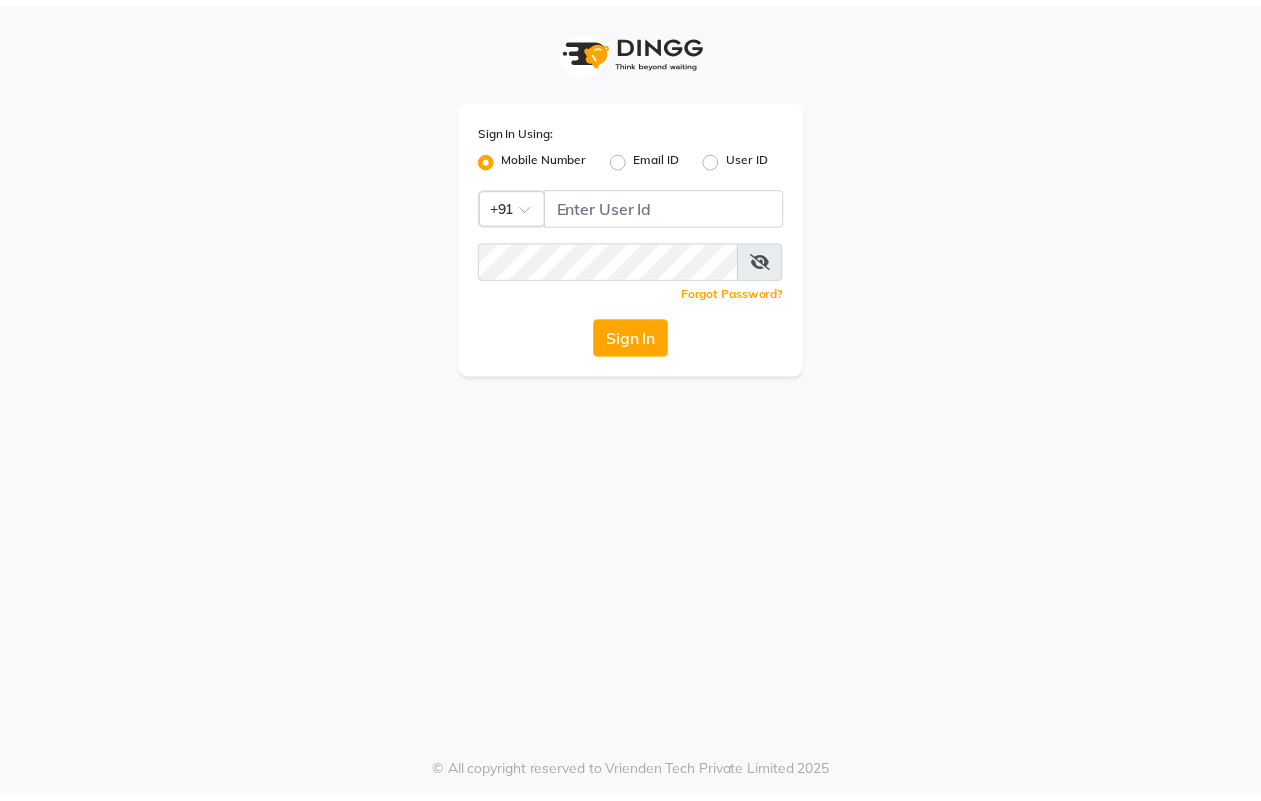 scroll, scrollTop: 0, scrollLeft: 0, axis: both 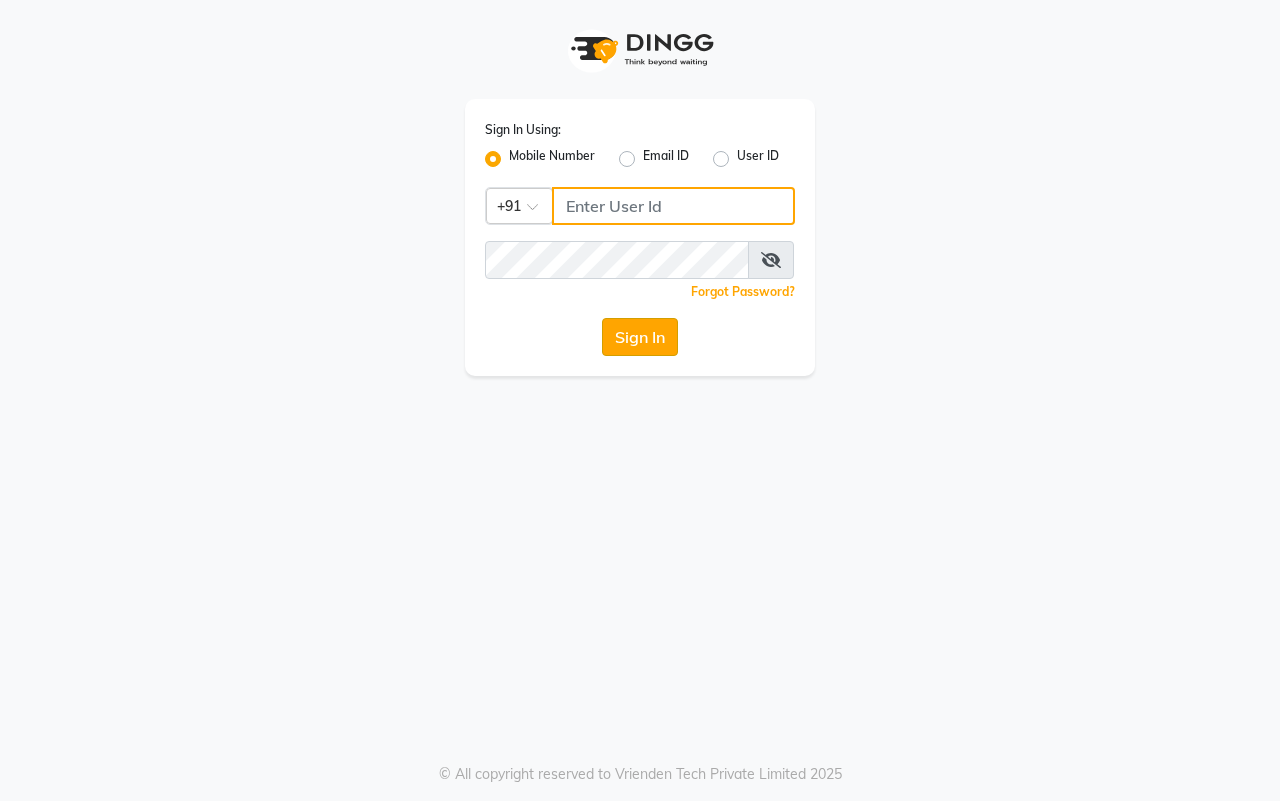 type on "7977738938" 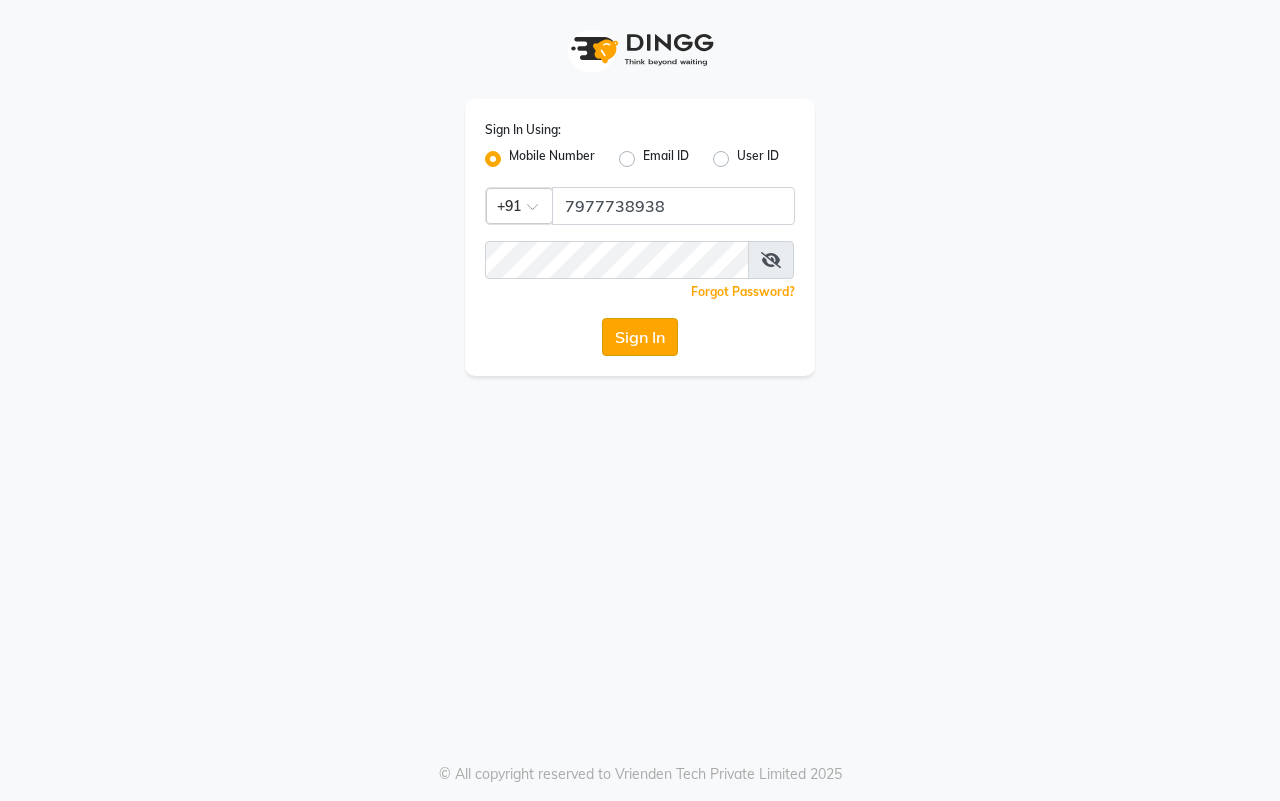 click on "Sign In" 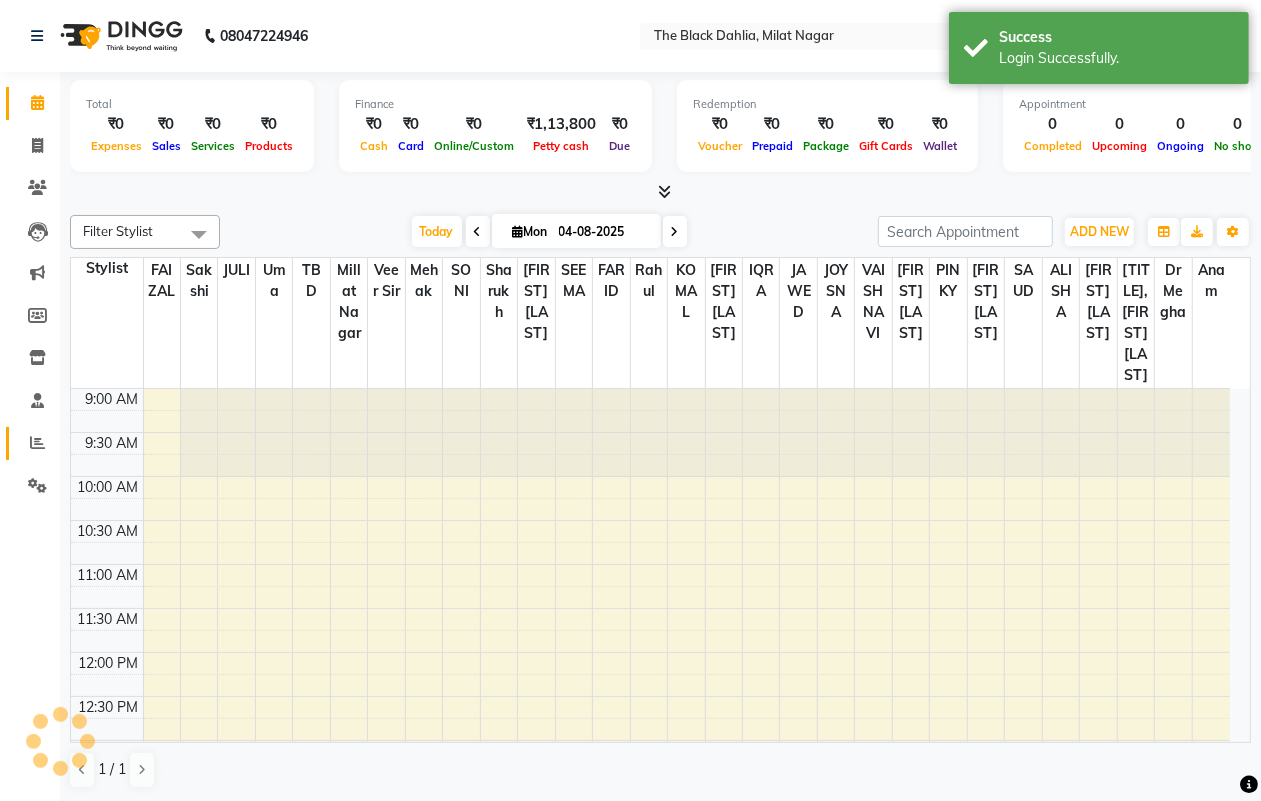 scroll, scrollTop: 357, scrollLeft: 0, axis: vertical 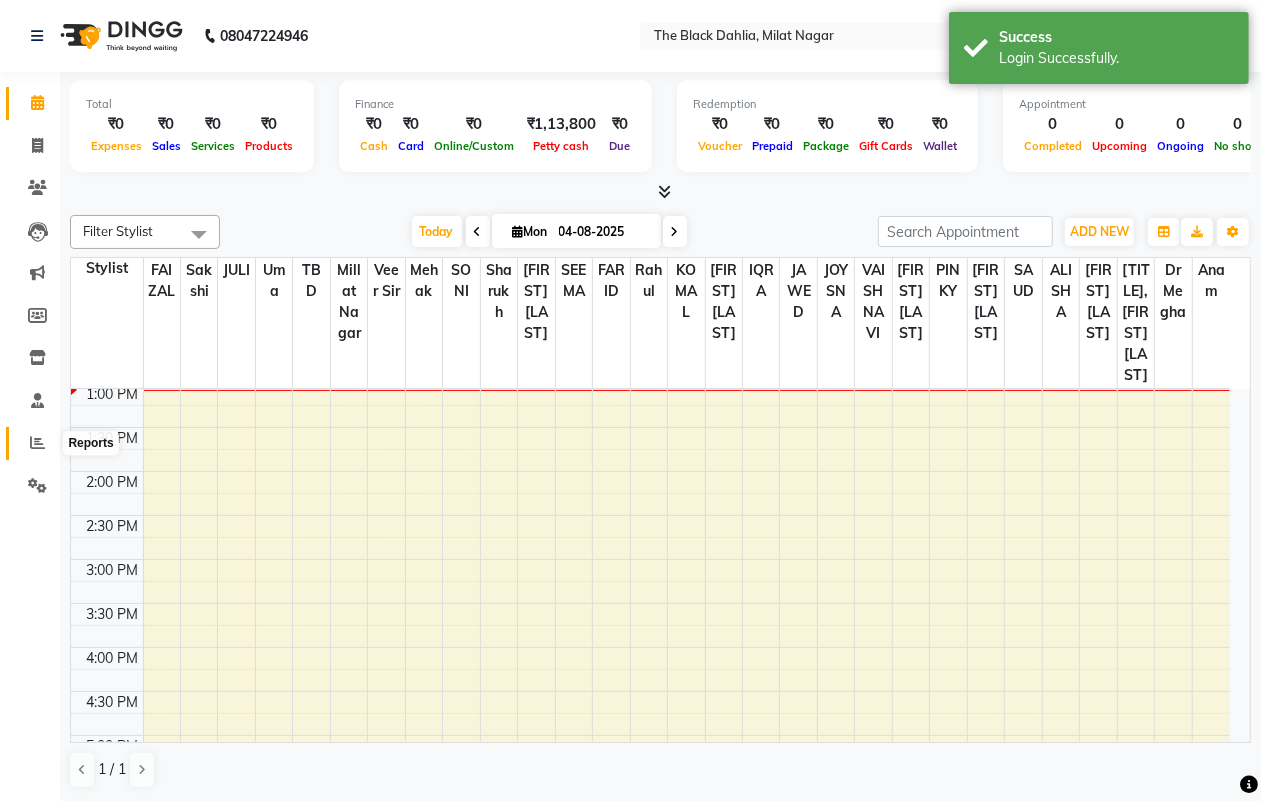 click 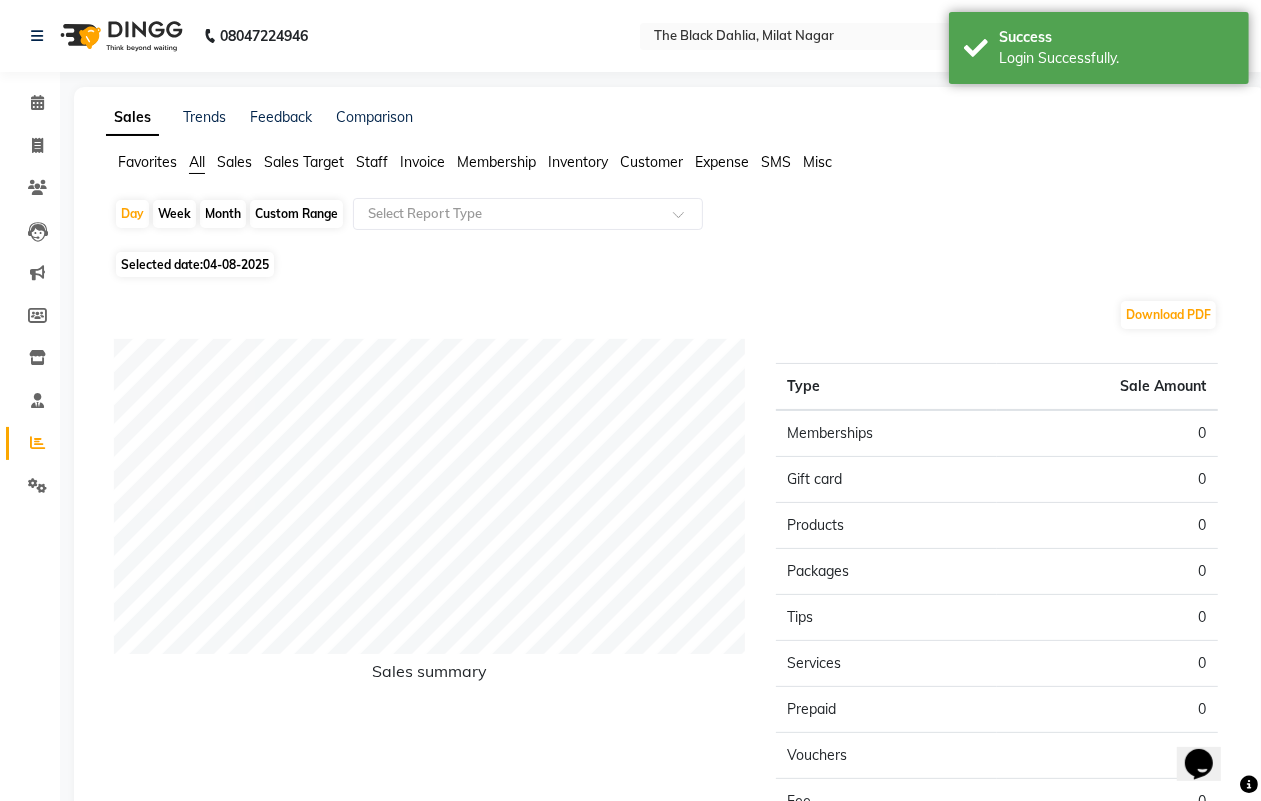 scroll, scrollTop: 0, scrollLeft: 0, axis: both 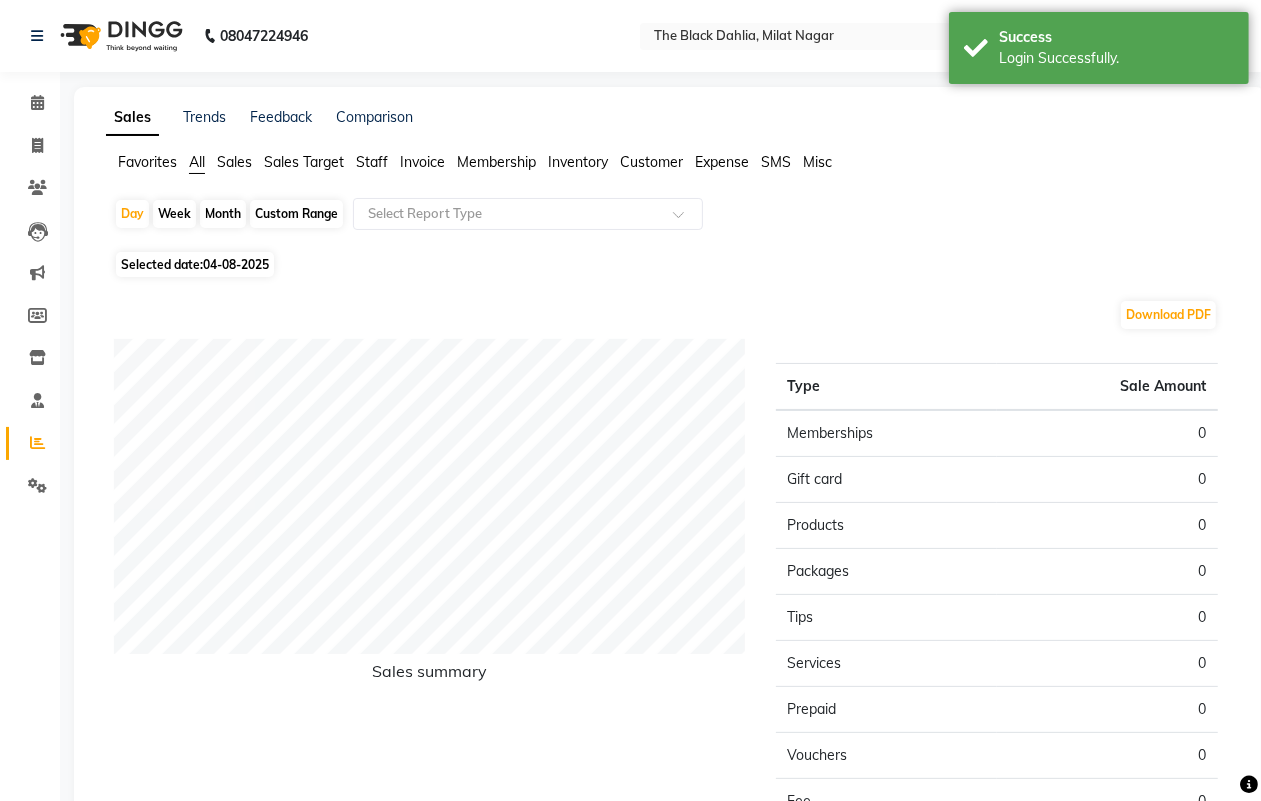 click on "Custom Range" 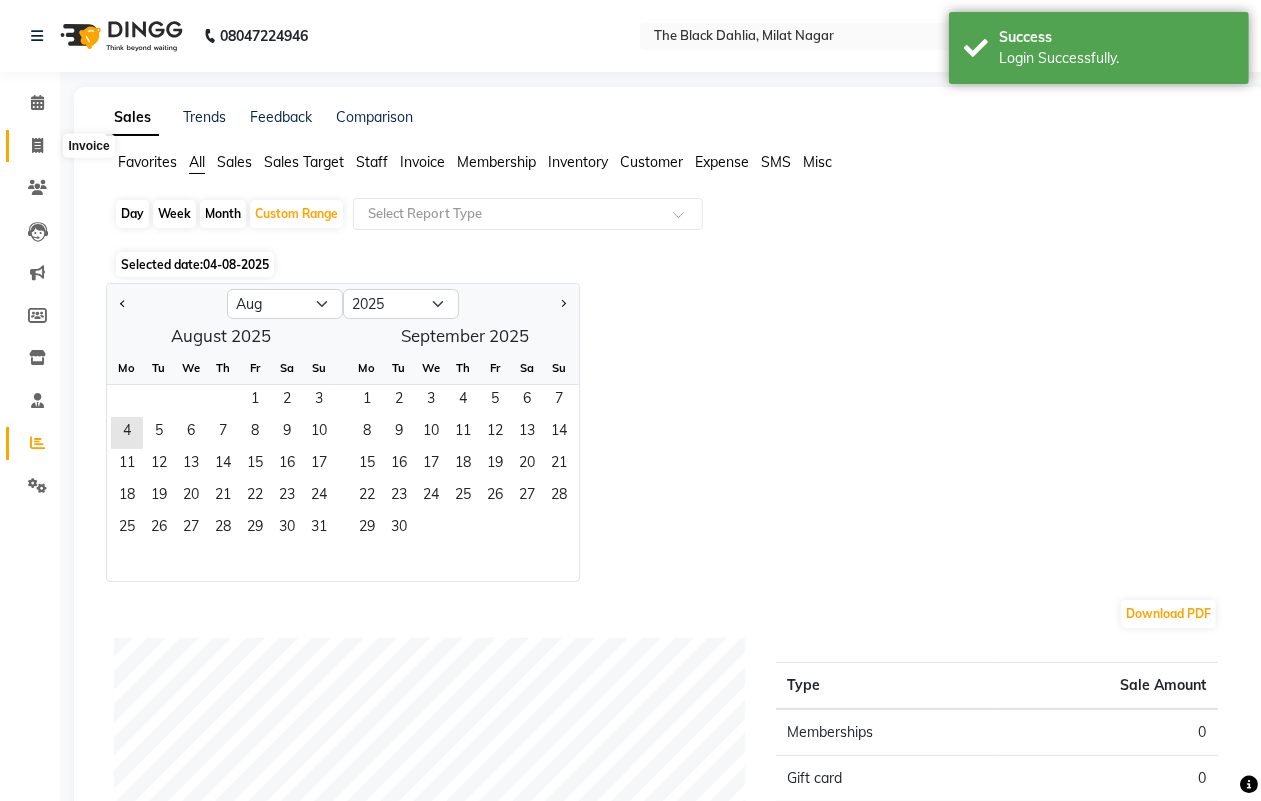 click 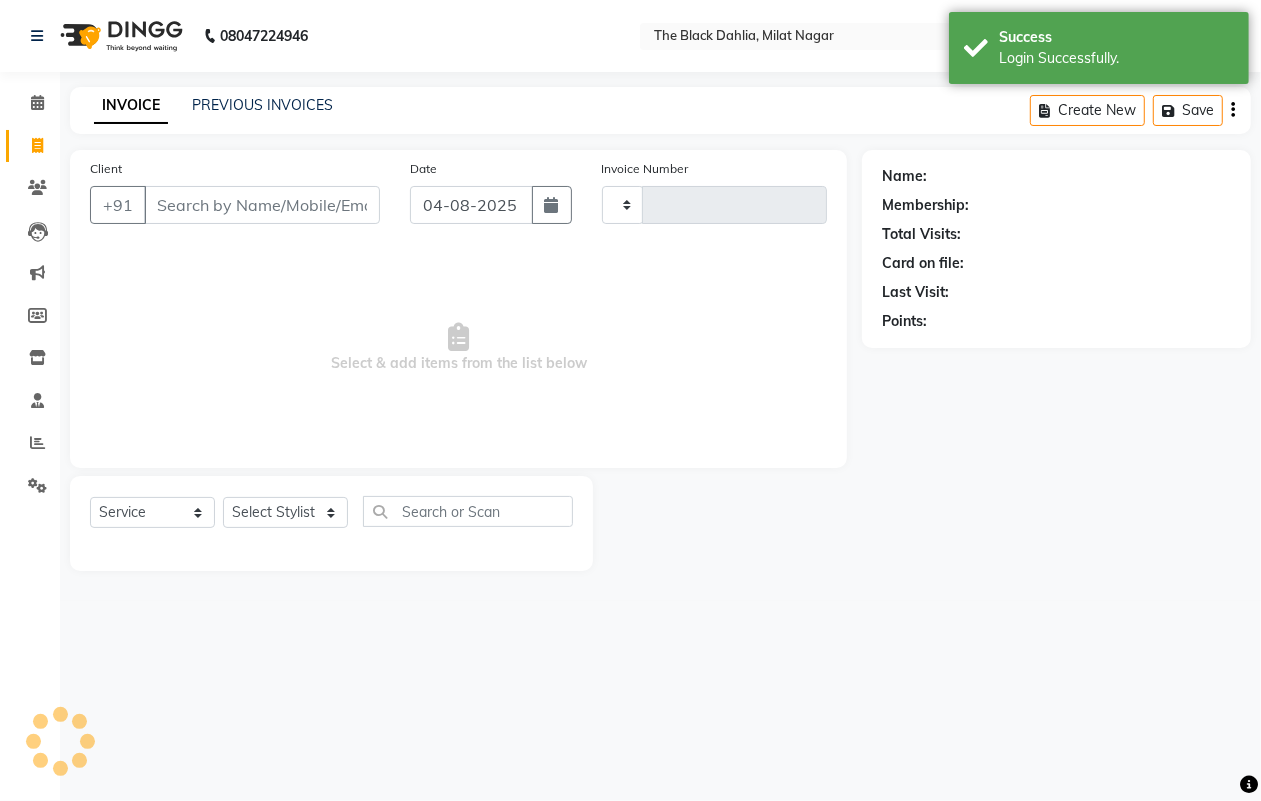 type on "0968" 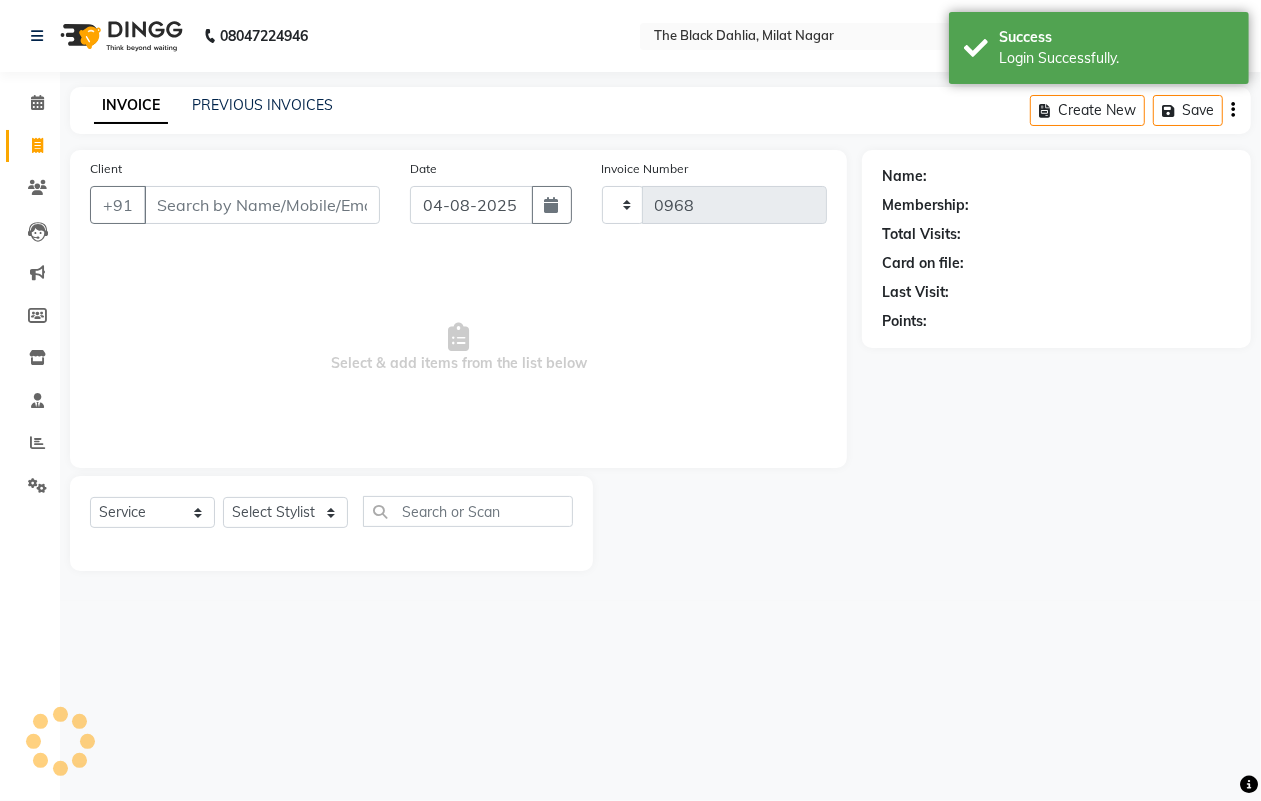 select on "4335" 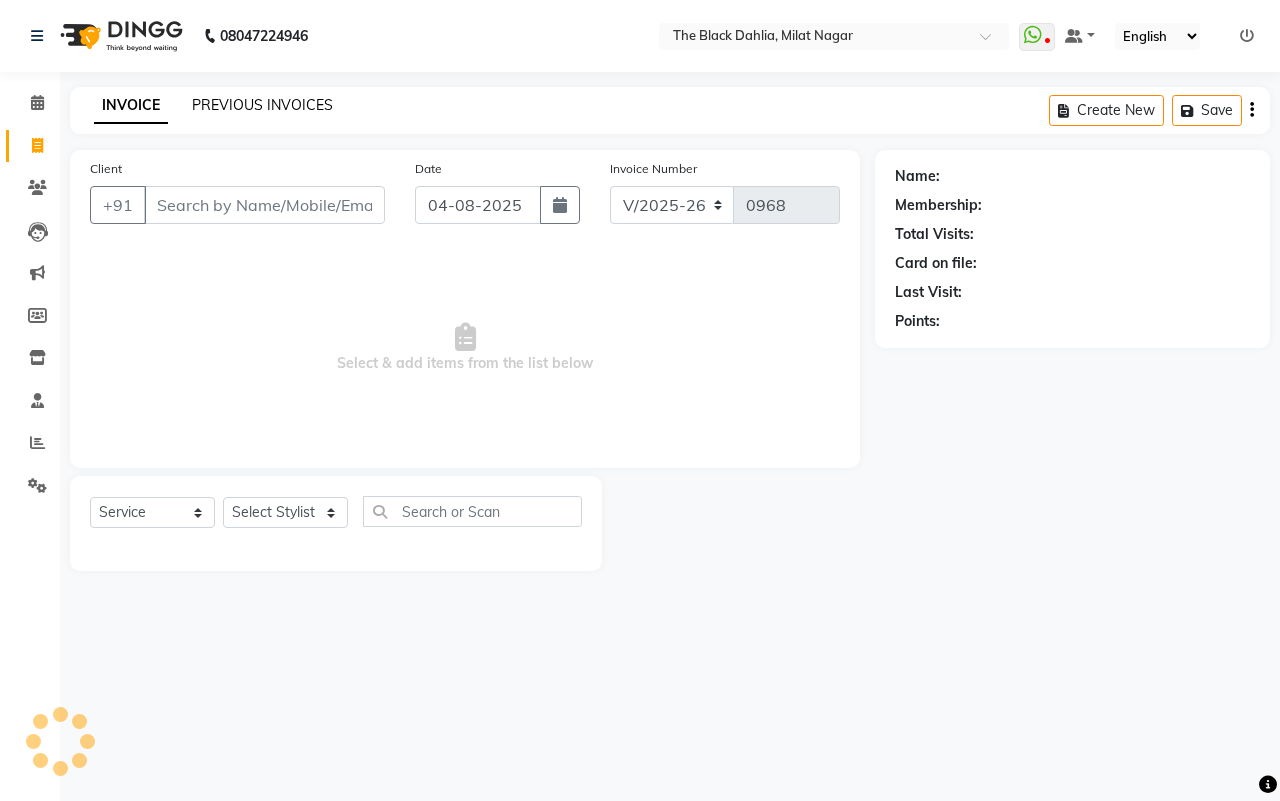 click on "PREVIOUS INVOICES" 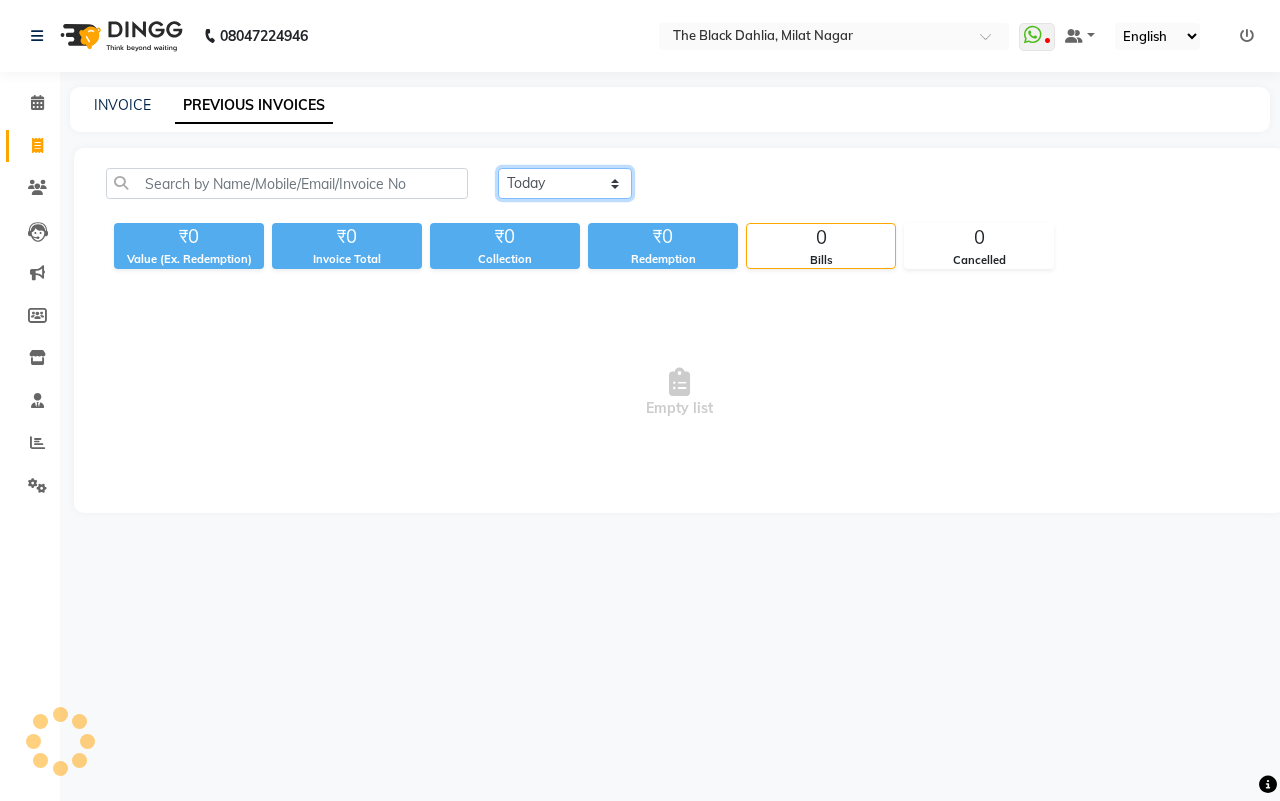 click on "Today Yesterday Custom Range" 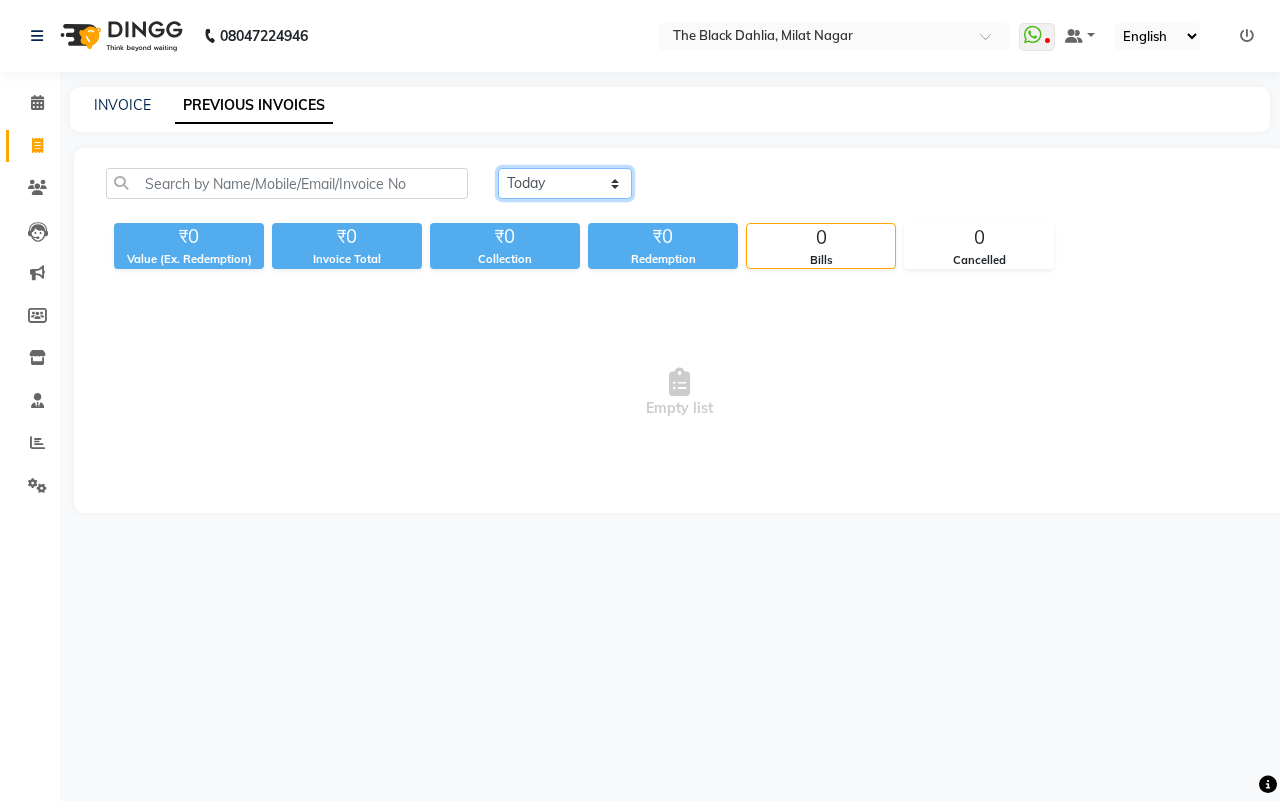 select on "yesterday" 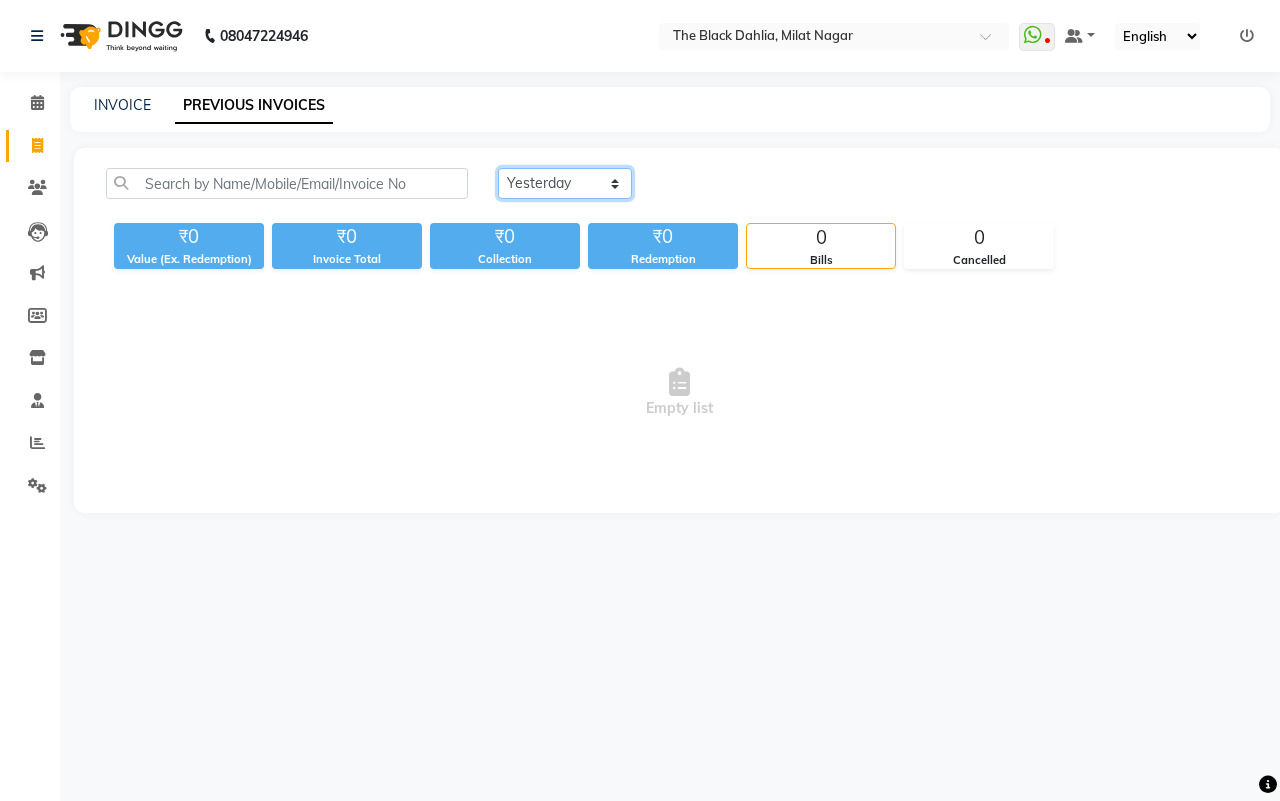 click on "Today Yesterday Custom Range" 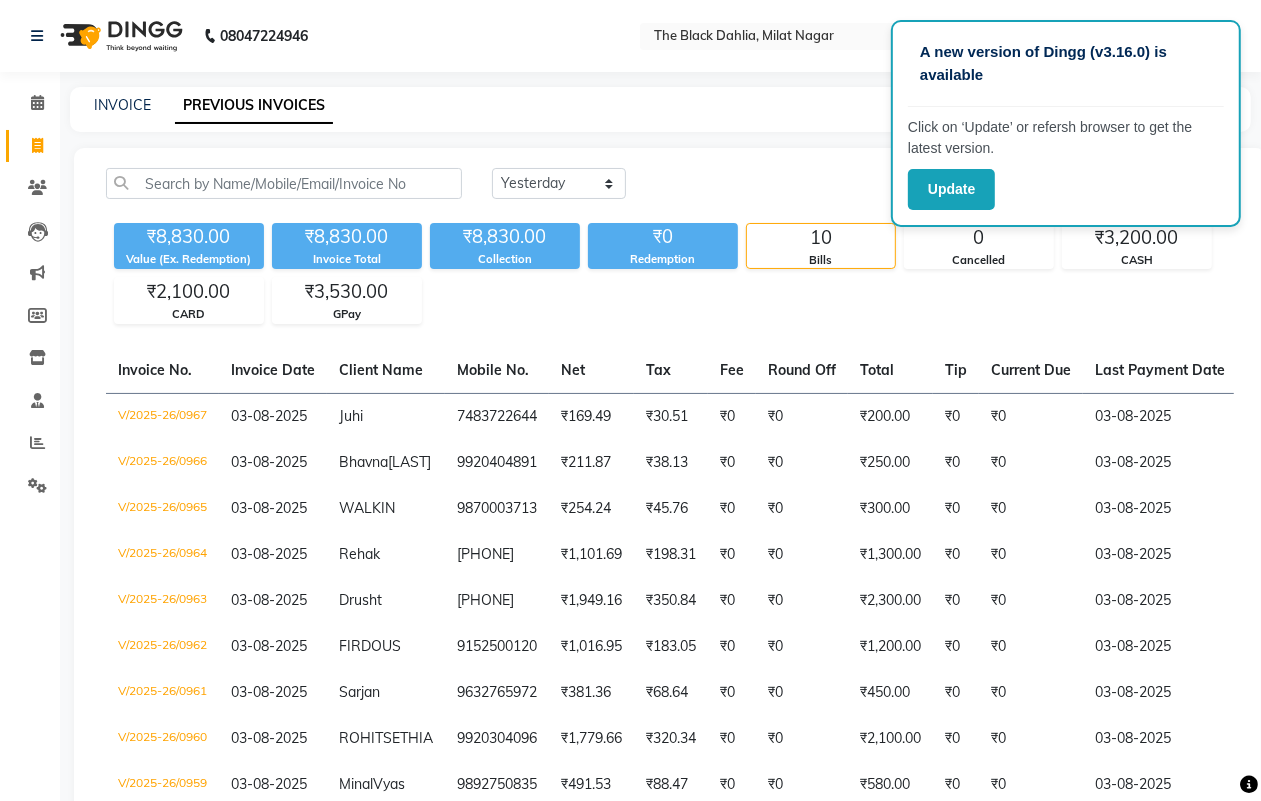 click on "INVOICE PREVIOUS INVOICES" 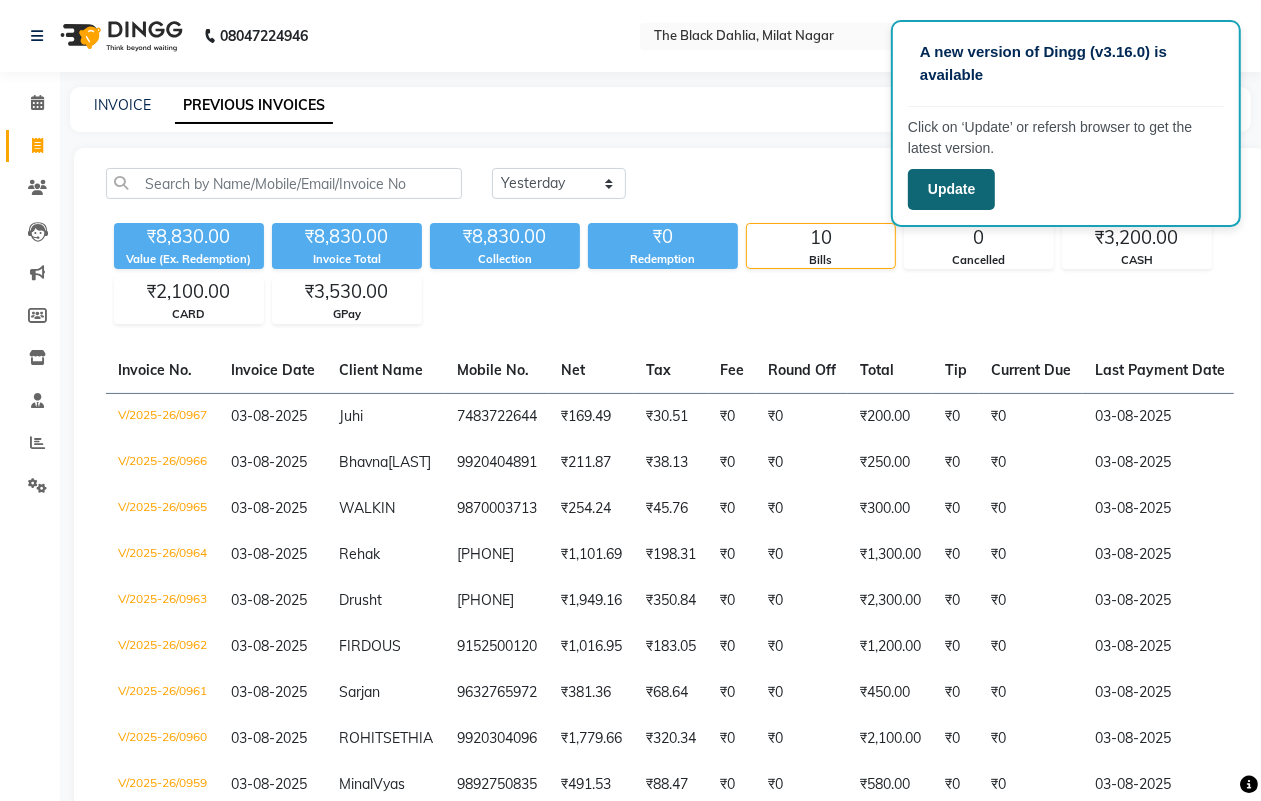click on "Update" 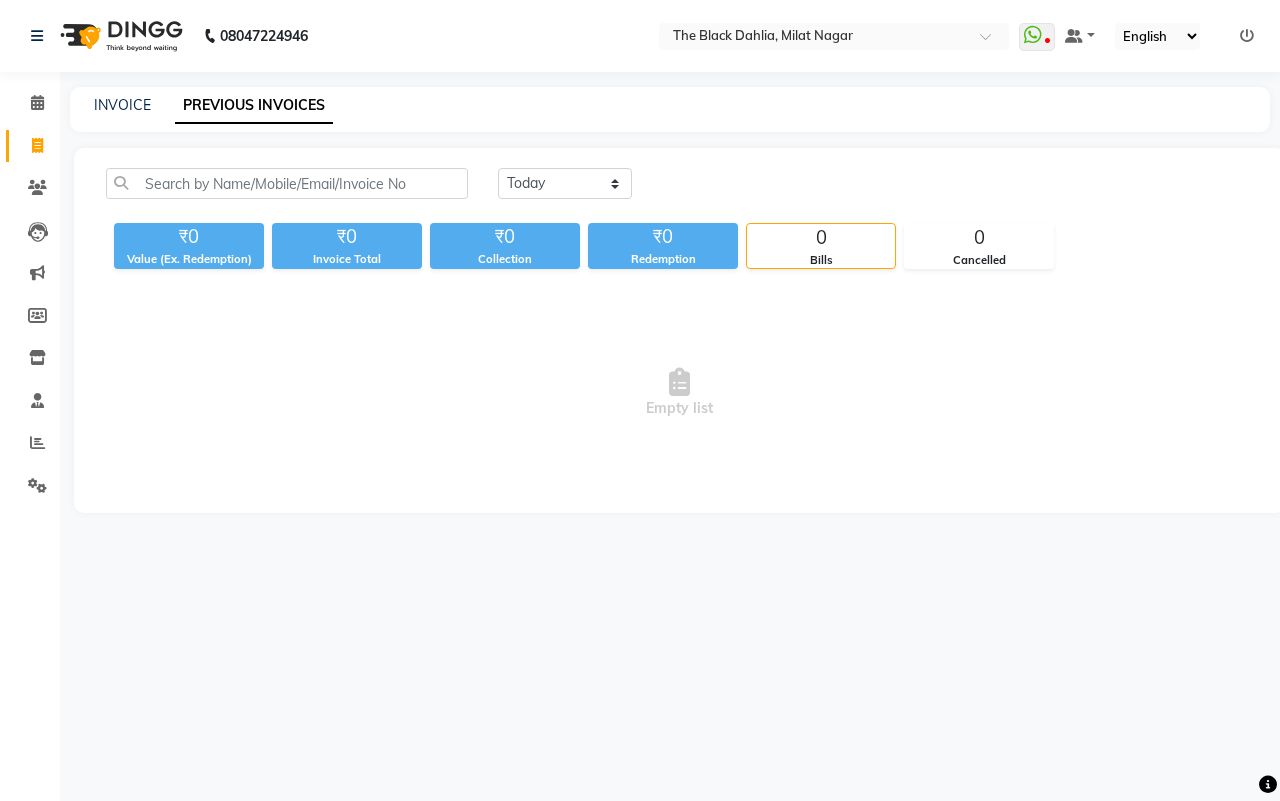 scroll, scrollTop: 0, scrollLeft: 0, axis: both 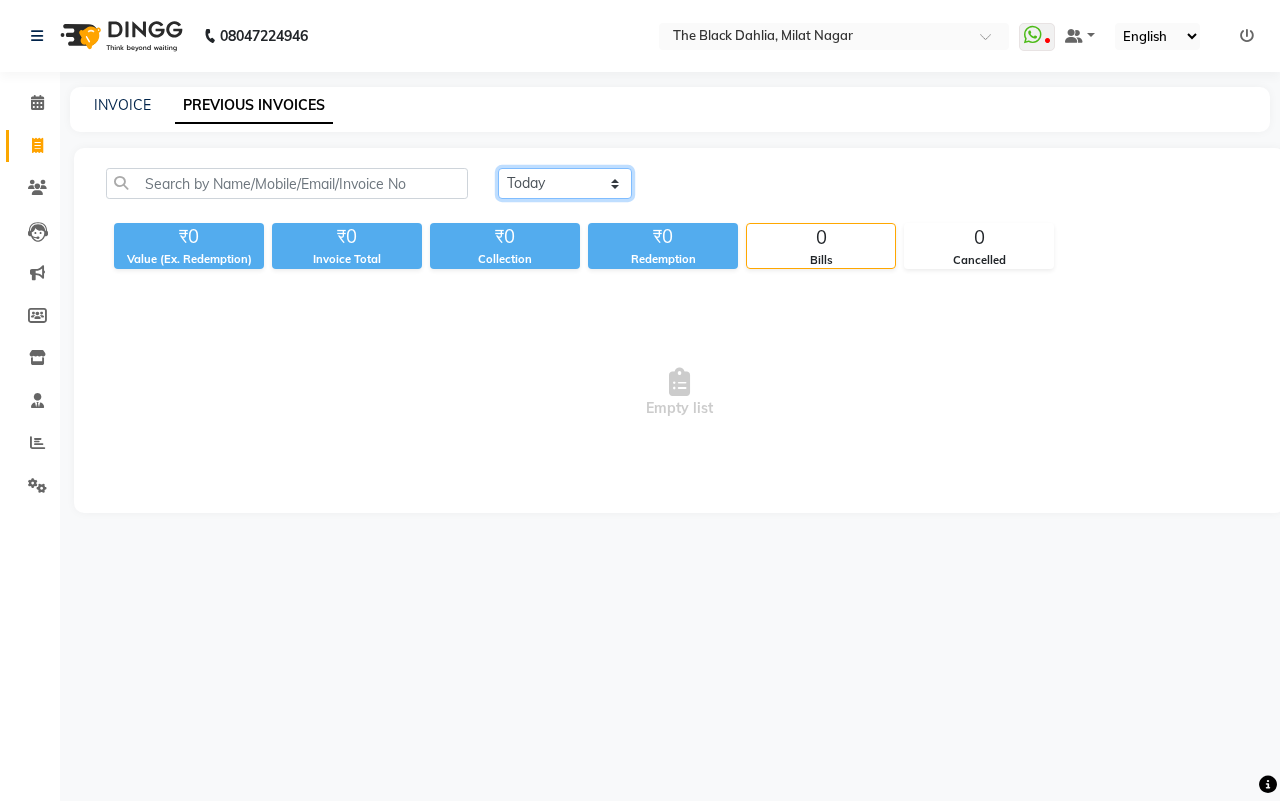 click on "Today Yesterday Custom Range" 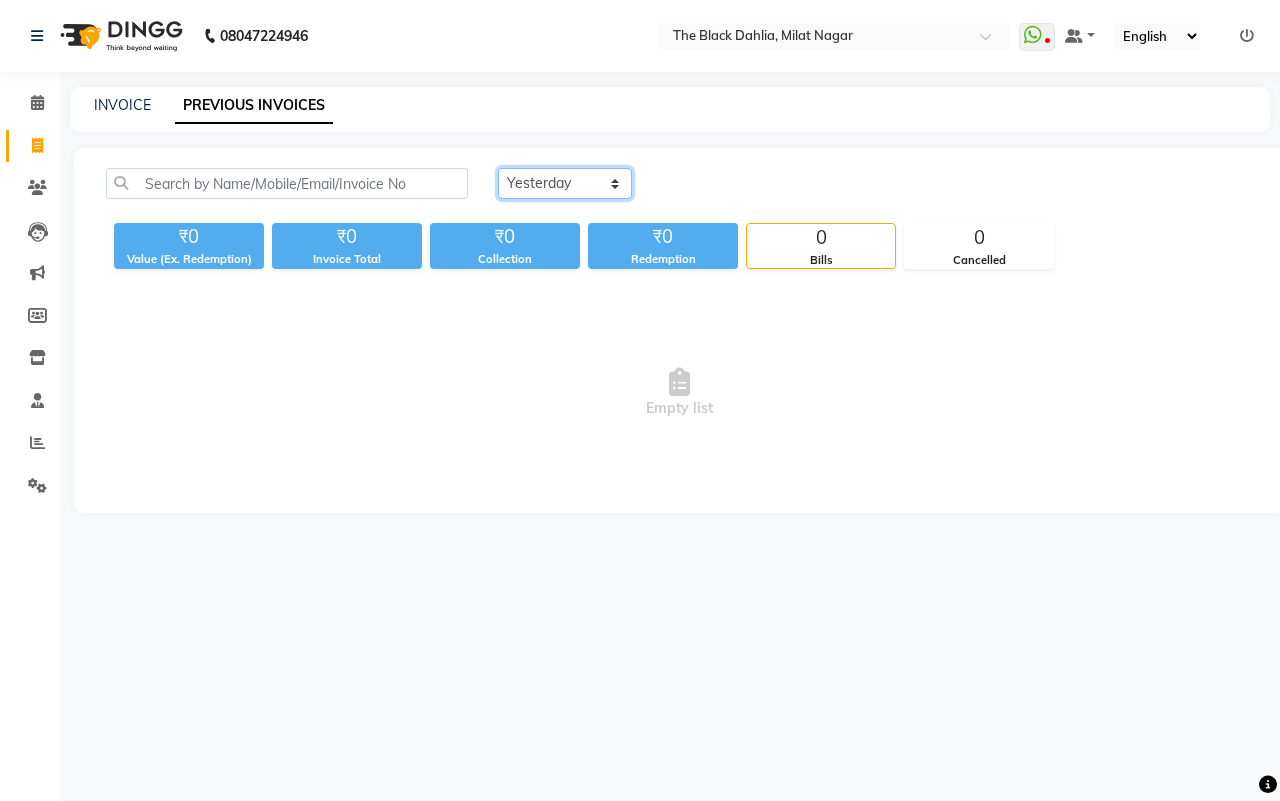click on "Today Yesterday Custom Range" 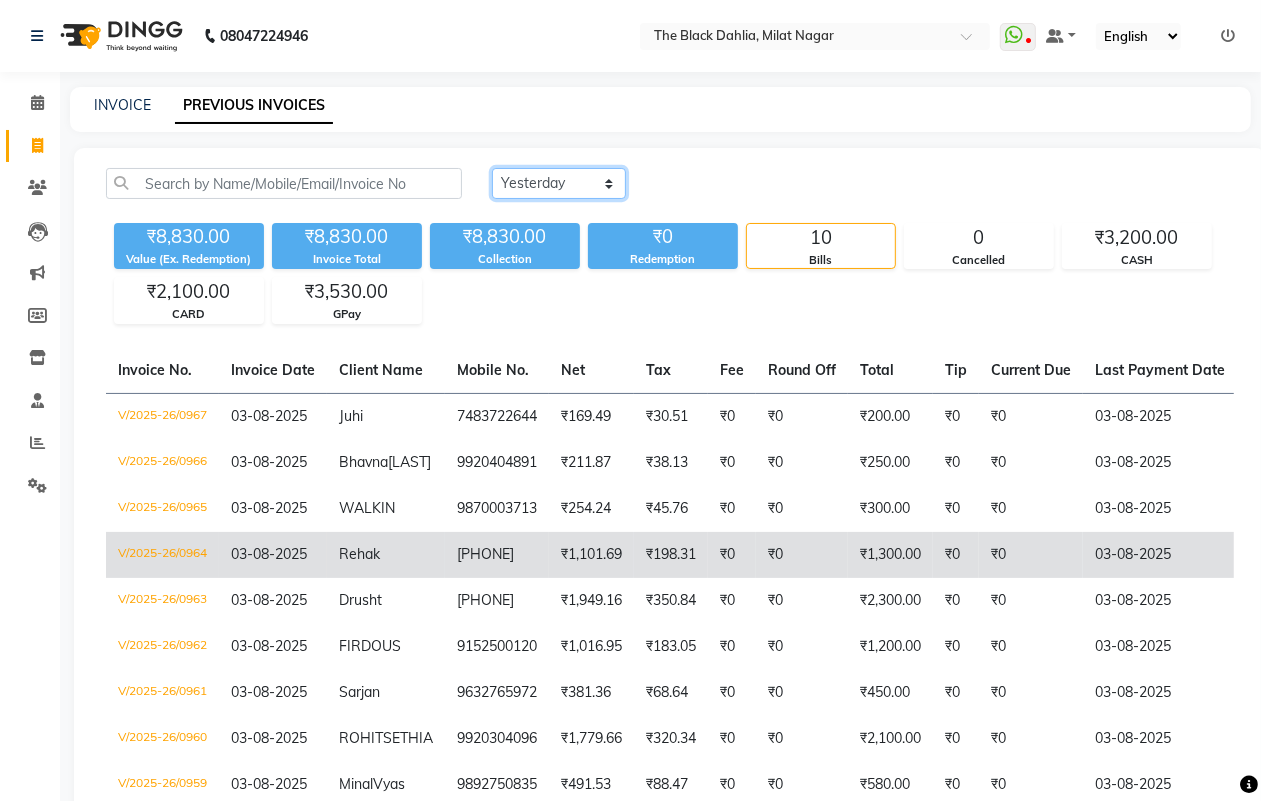 scroll, scrollTop: 215, scrollLeft: 0, axis: vertical 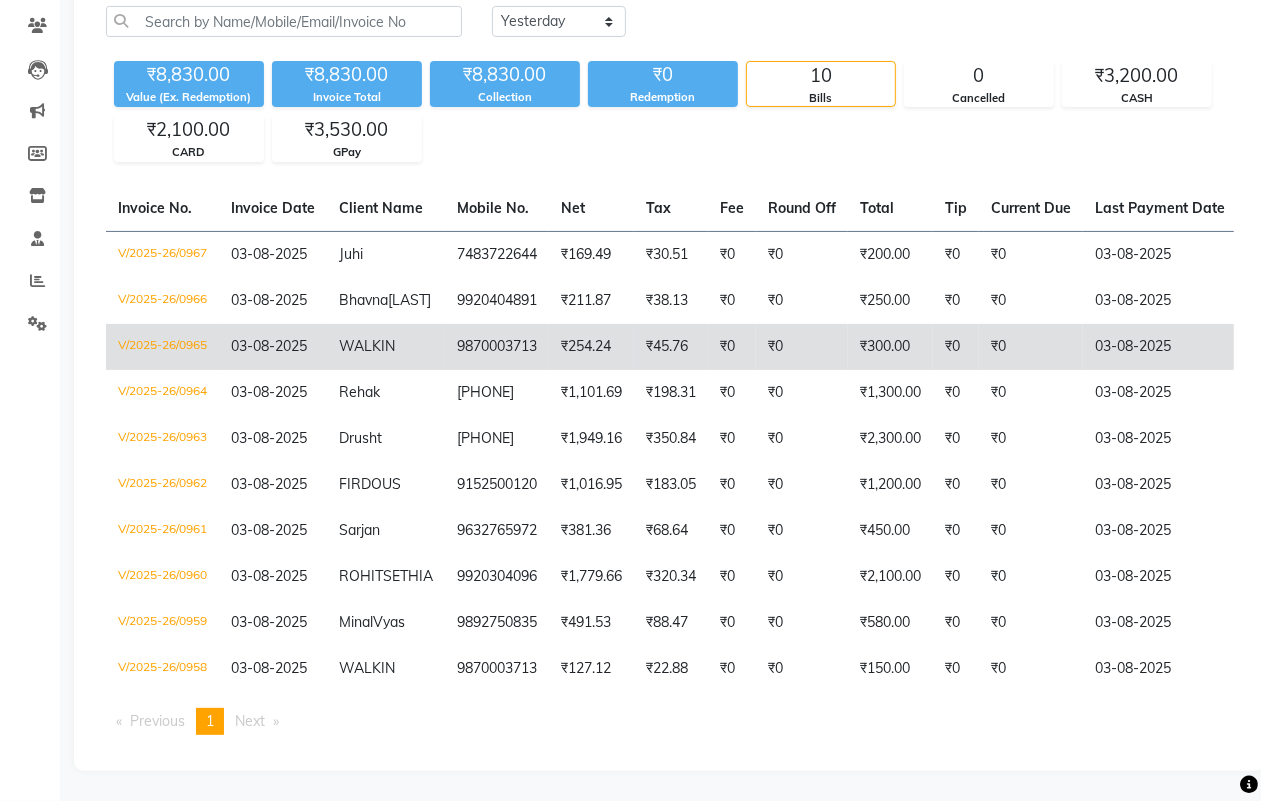 click on "₹254.24" 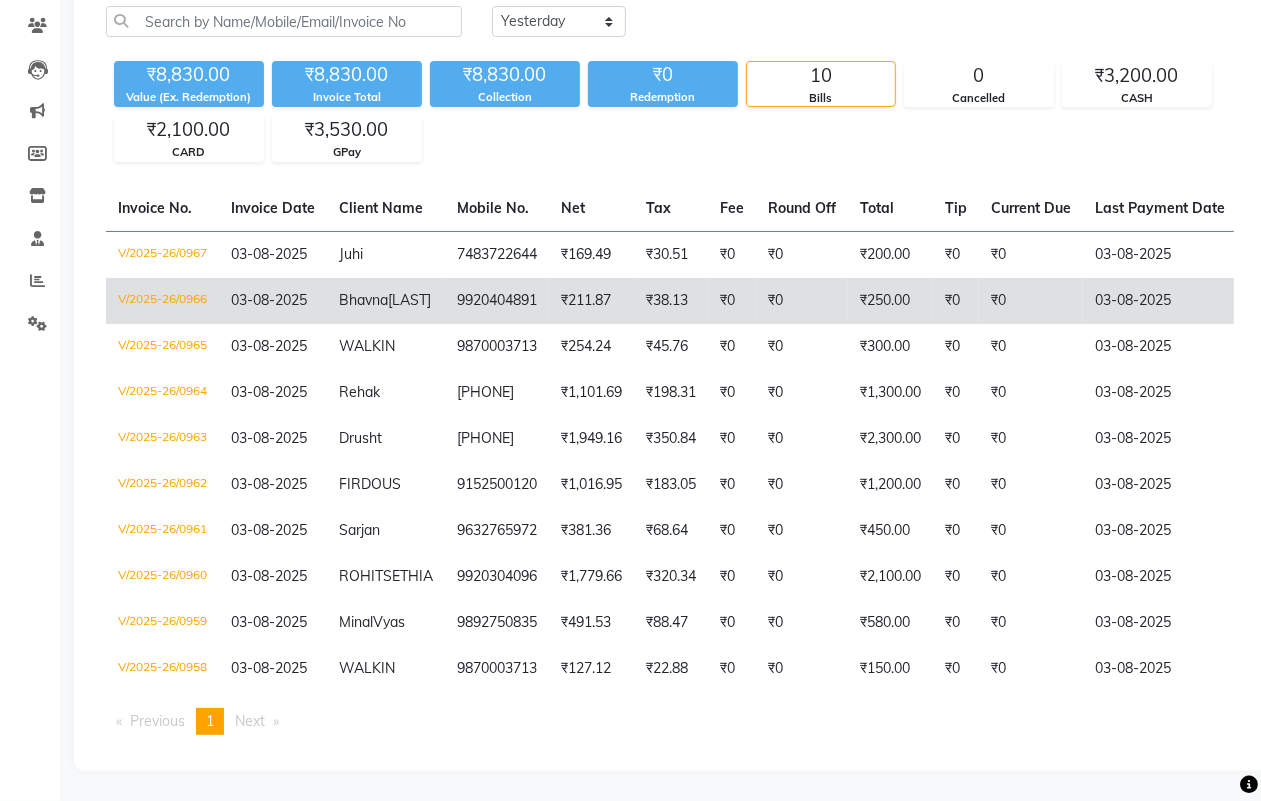 click on "₹211.87" 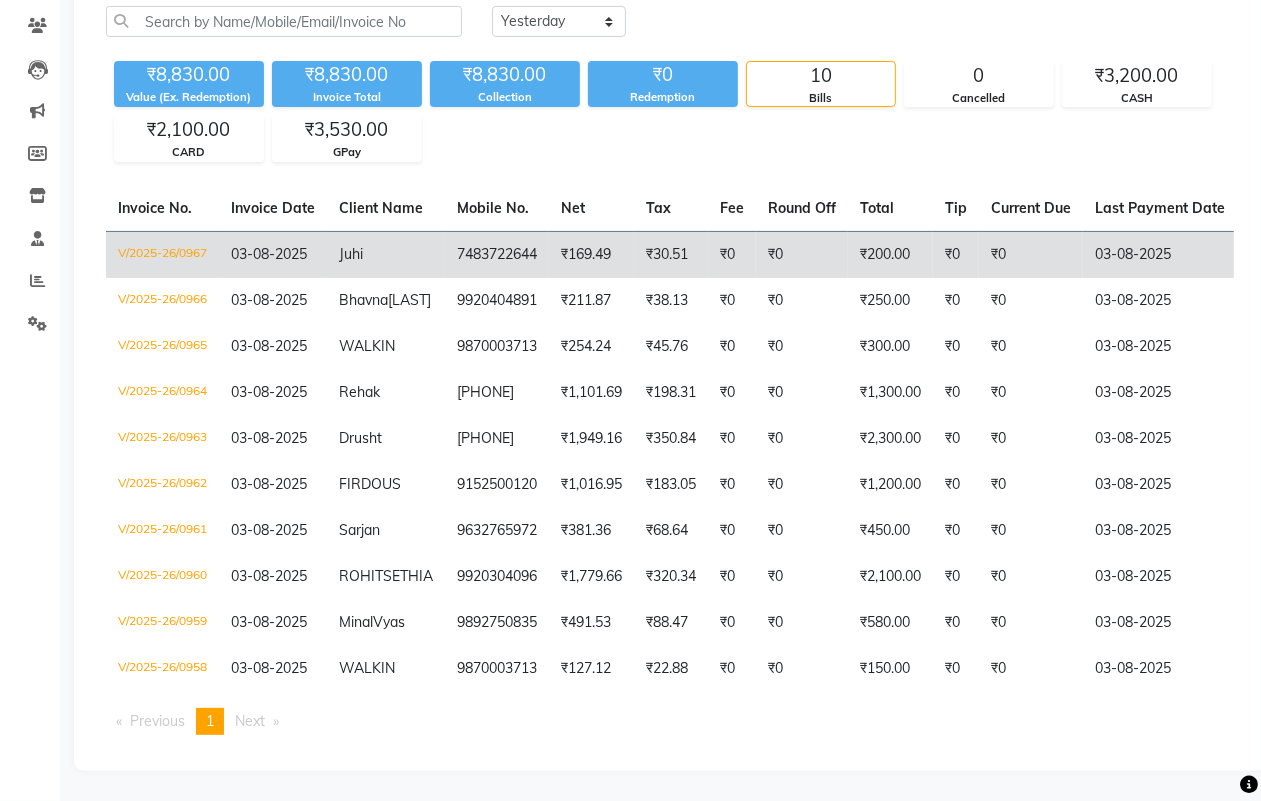 click on "₹200.00" 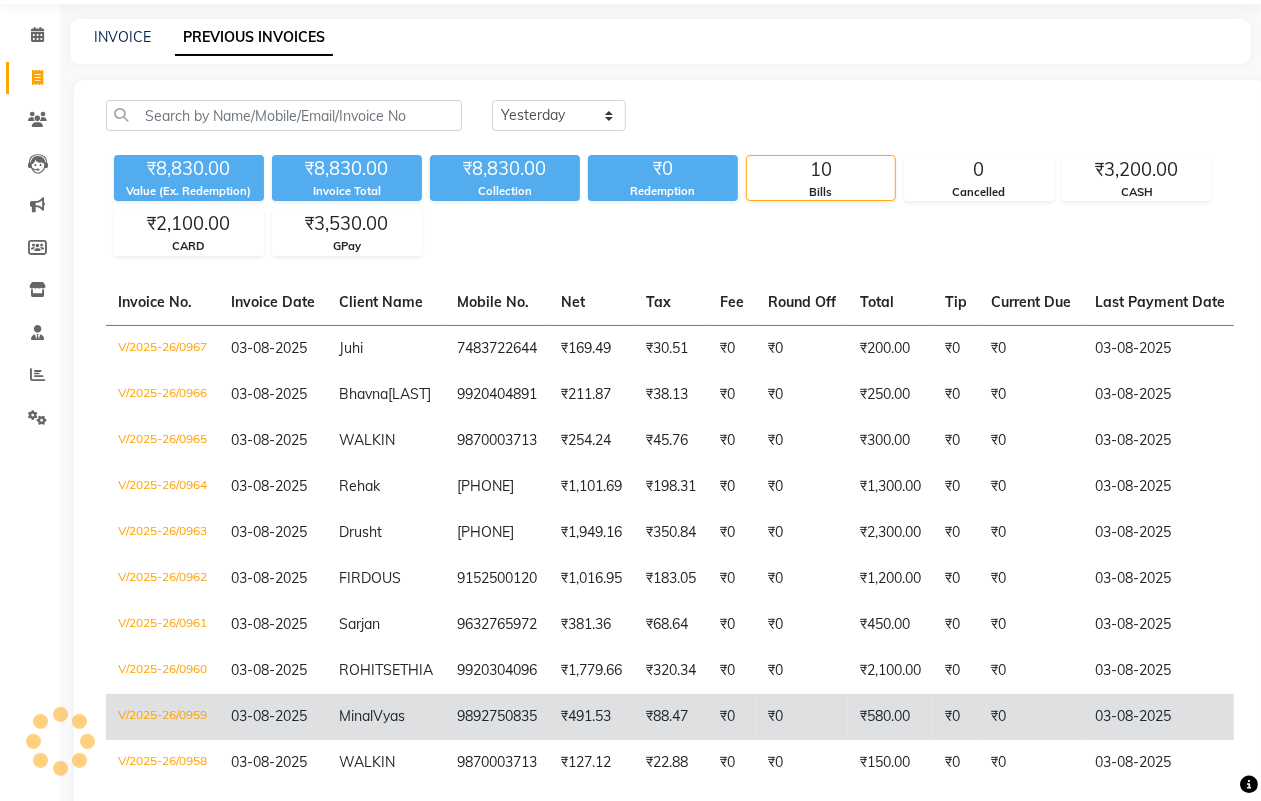 scroll, scrollTop: 0, scrollLeft: 0, axis: both 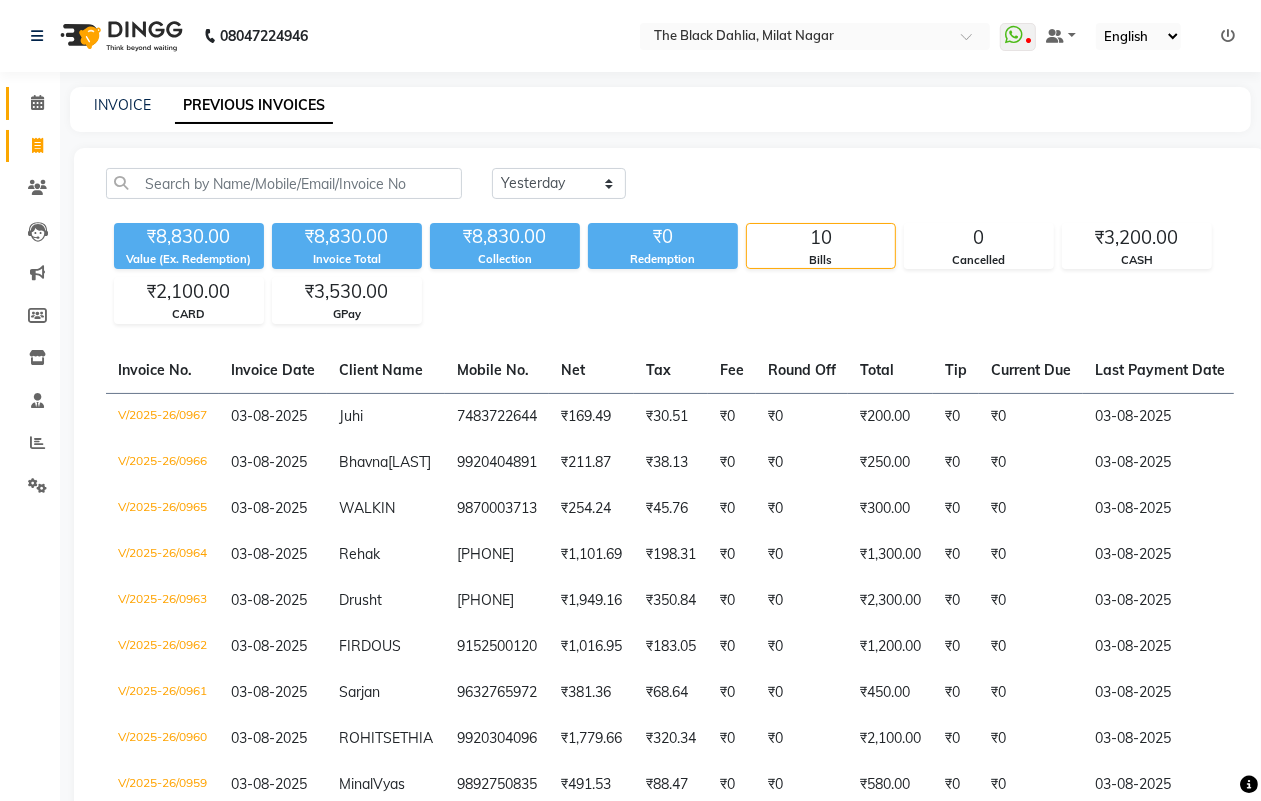 click on "Calendar" 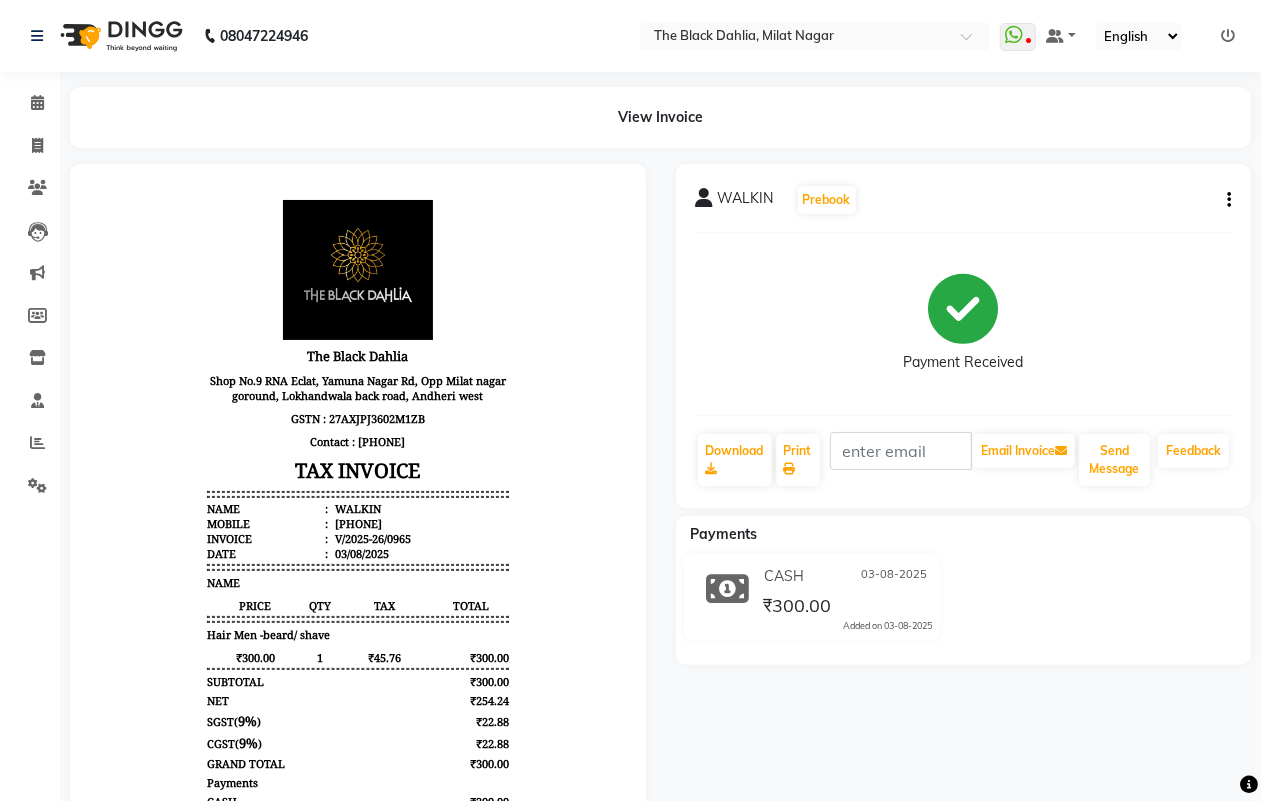 scroll, scrollTop: 0, scrollLeft: 0, axis: both 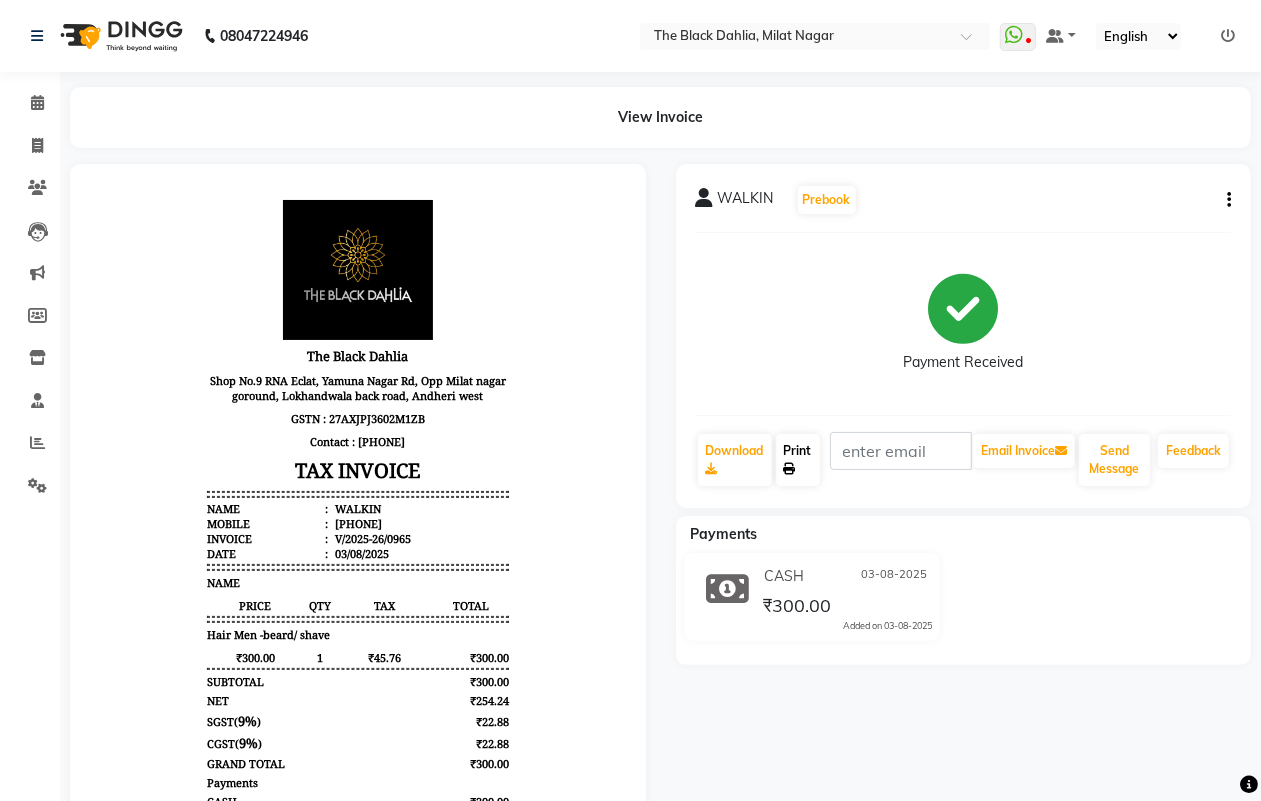 click on "Print" 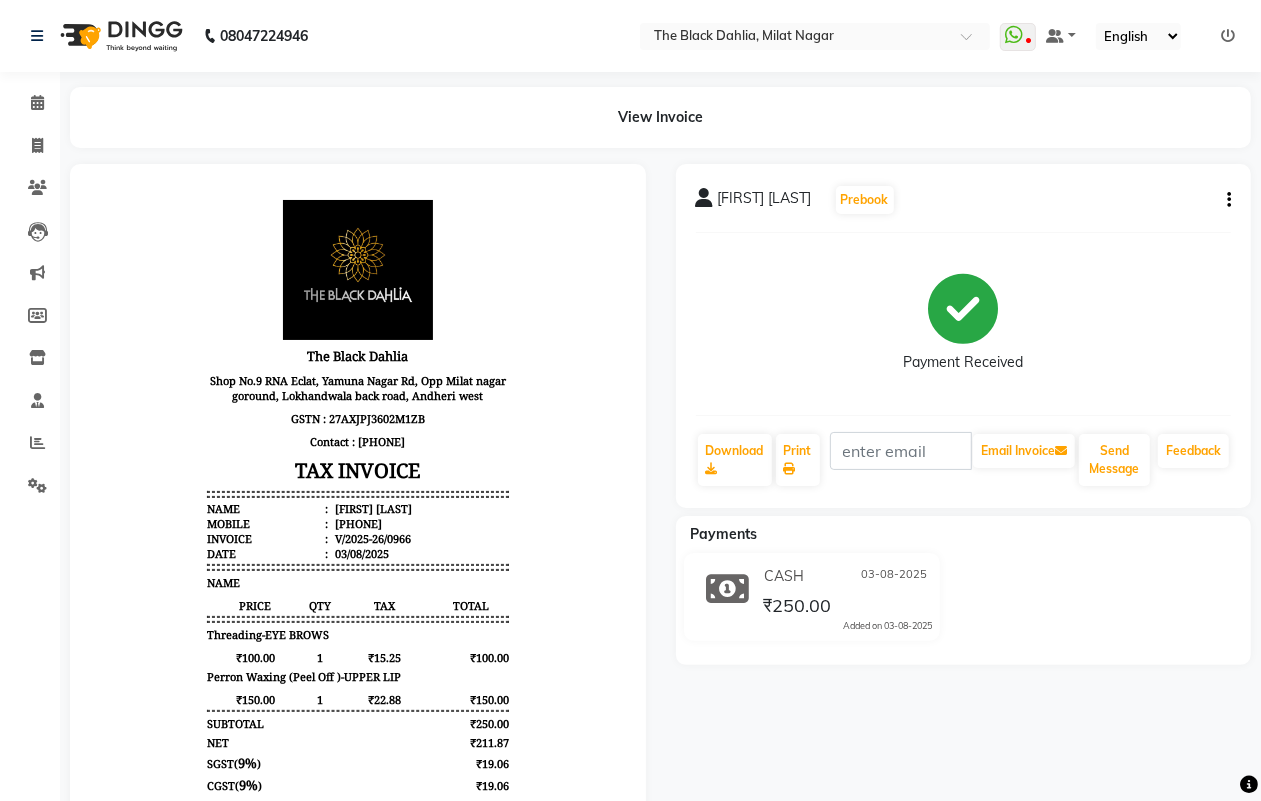 scroll, scrollTop: 0, scrollLeft: 0, axis: both 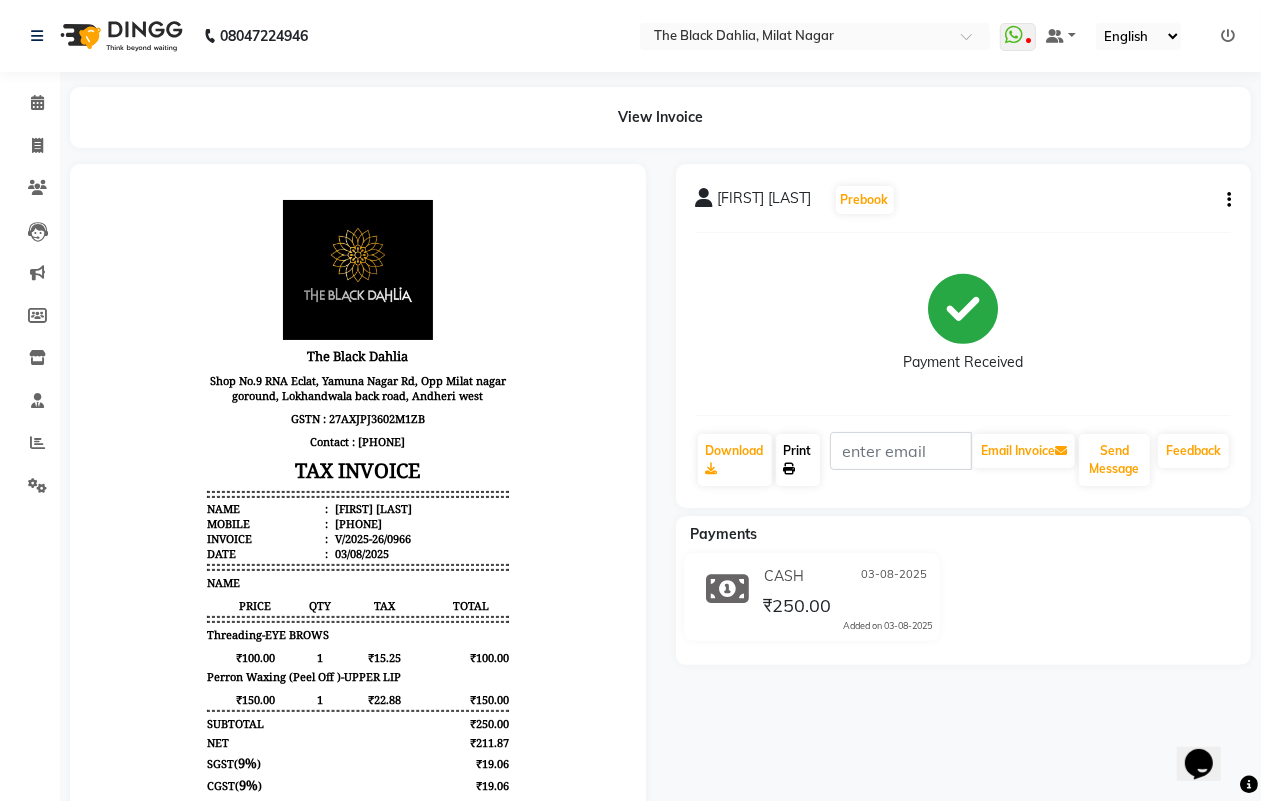 click on "Print" 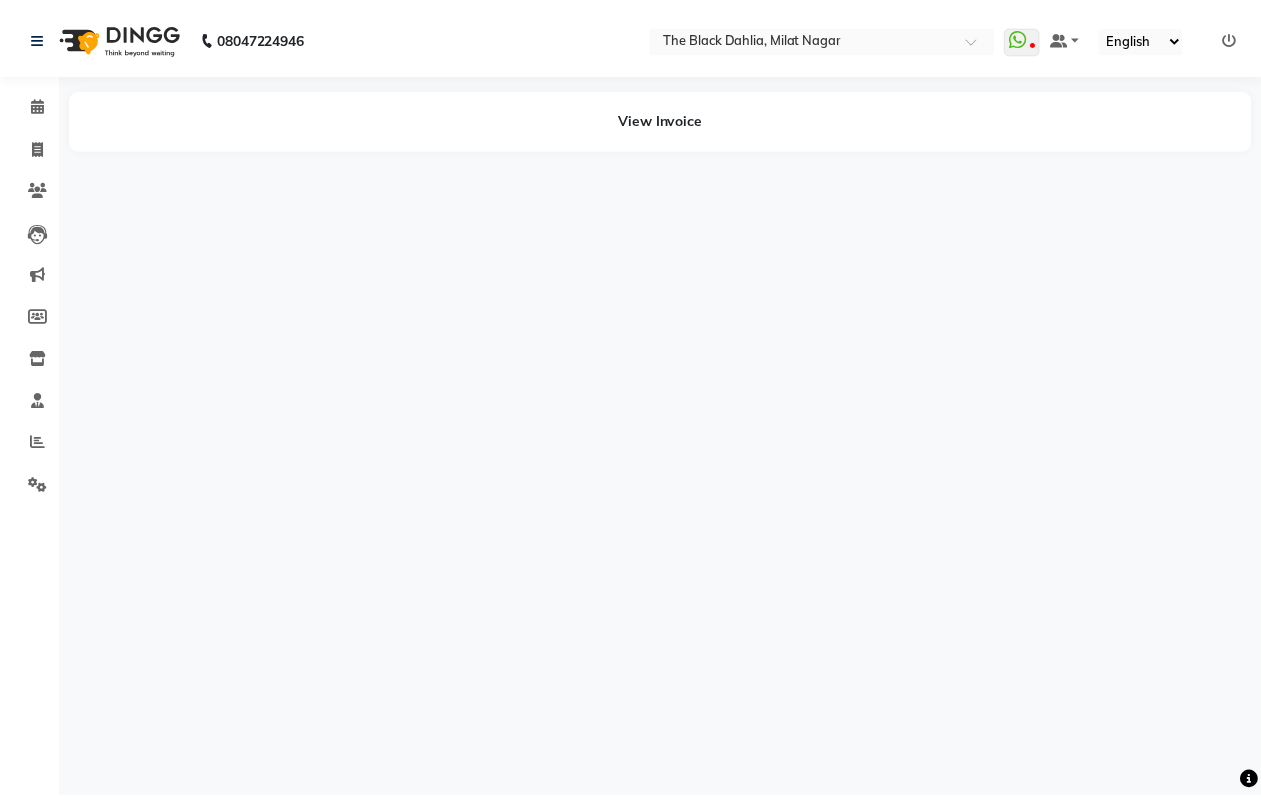 scroll, scrollTop: 0, scrollLeft: 0, axis: both 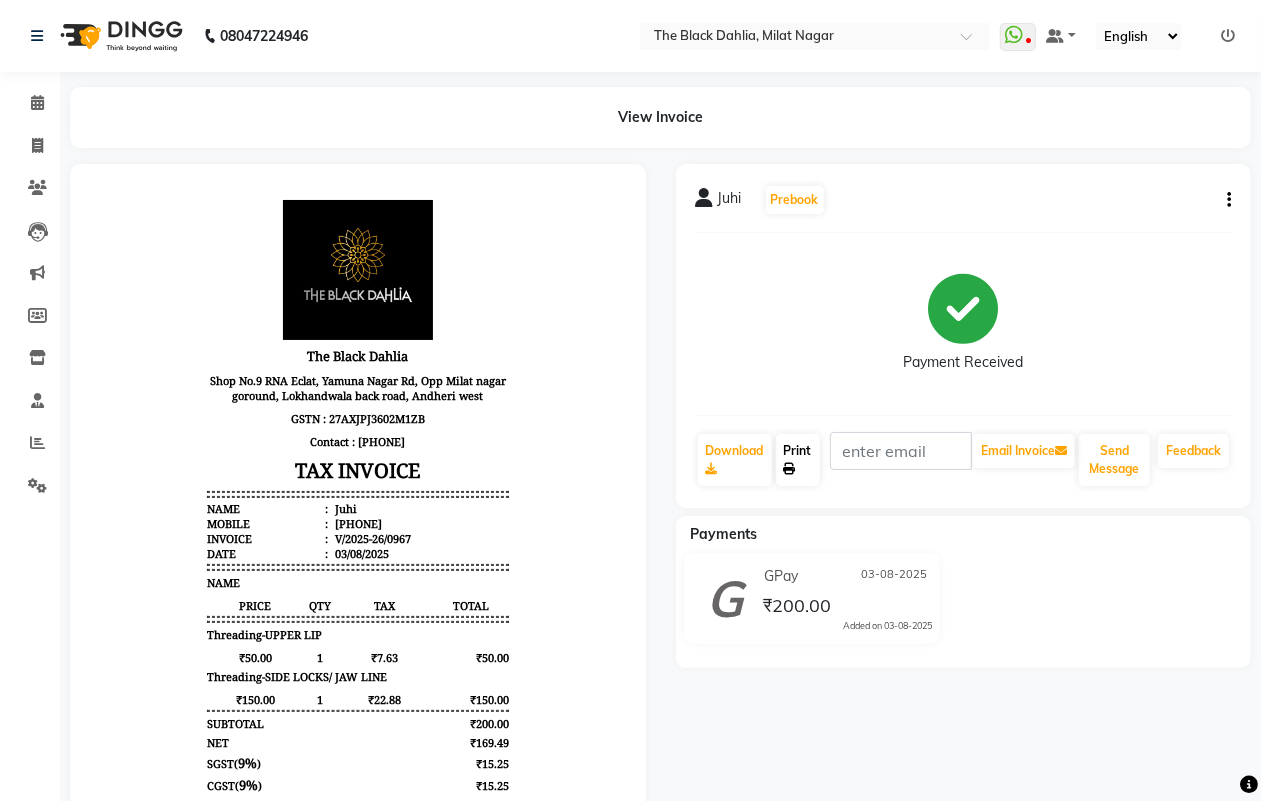 click on "Print" 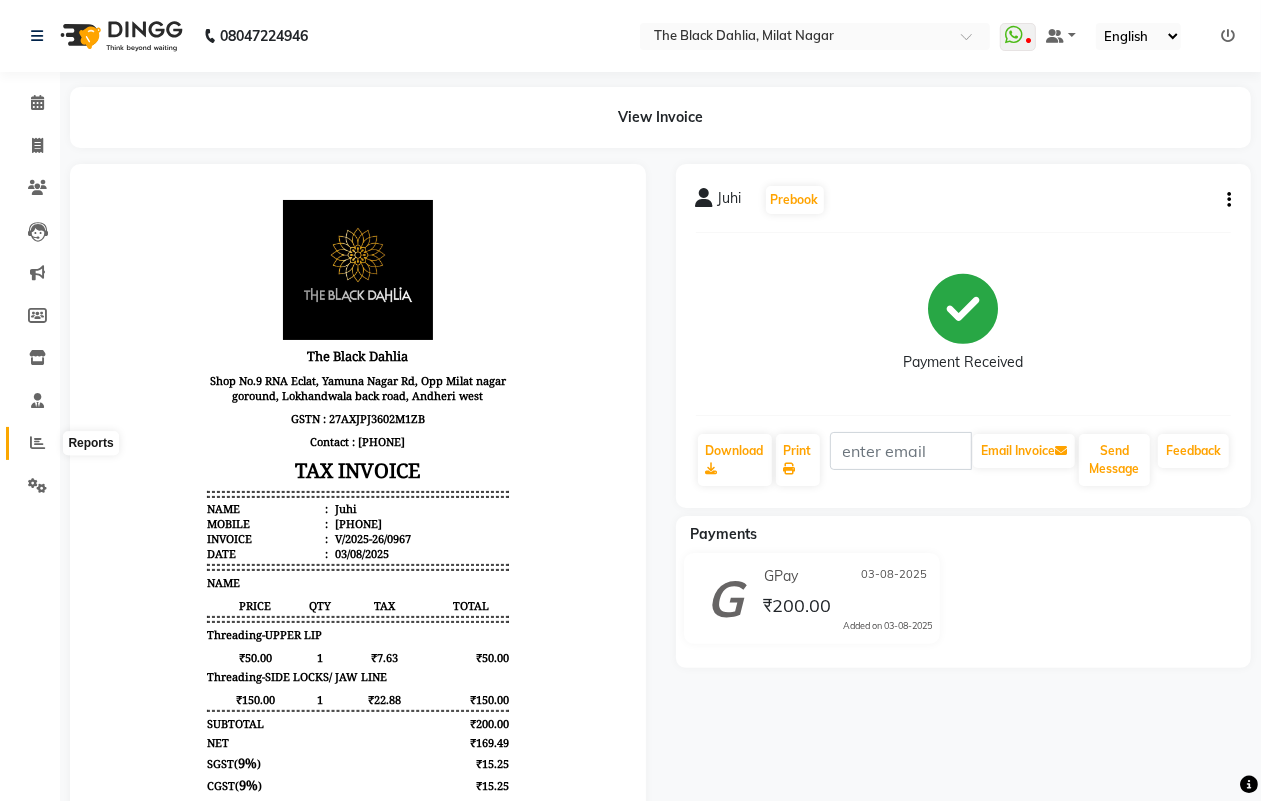 click 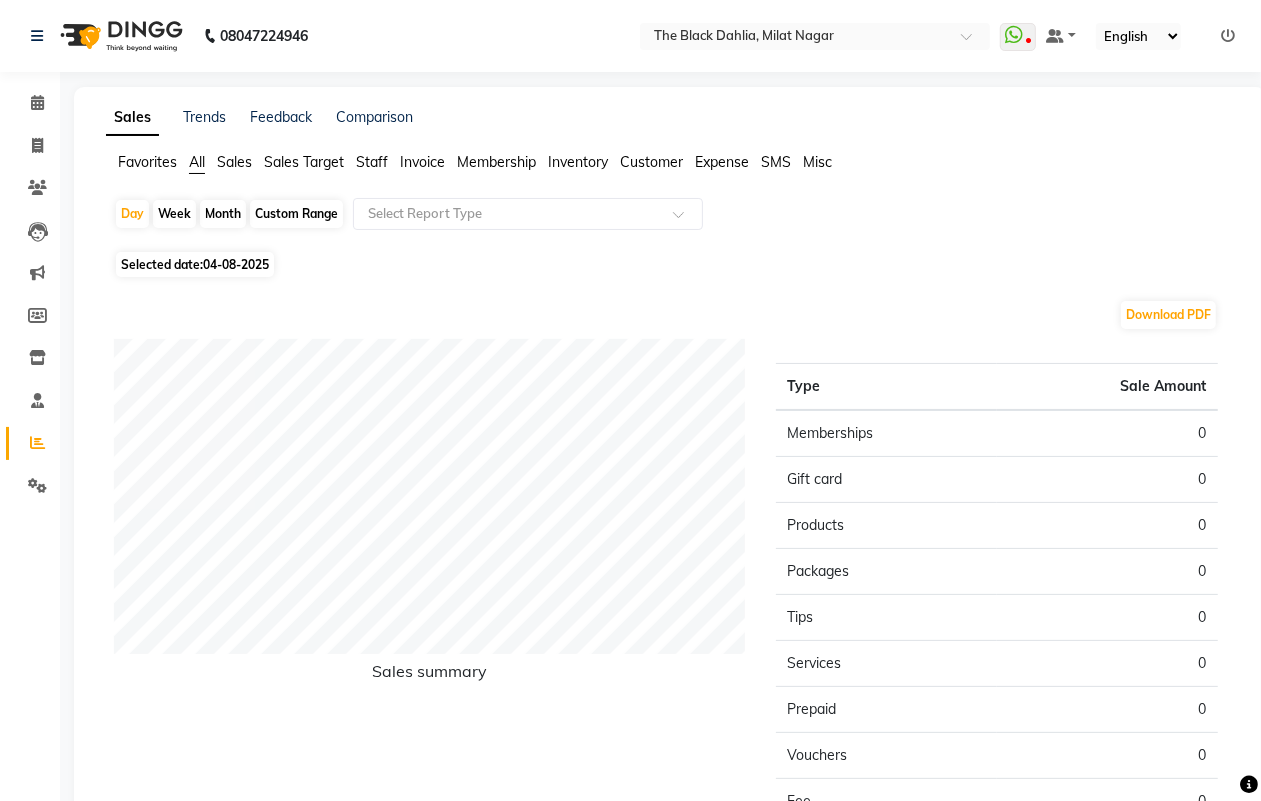 click on "Custom Range" 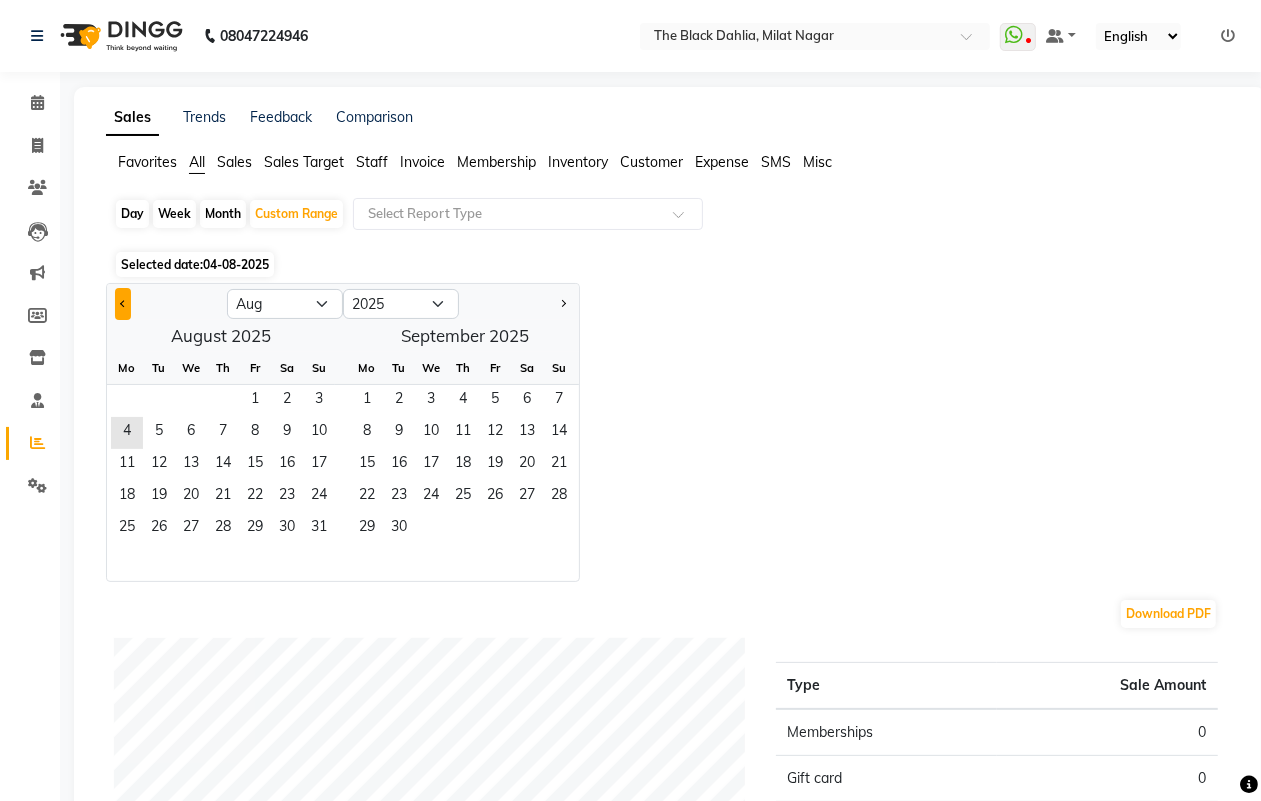 click 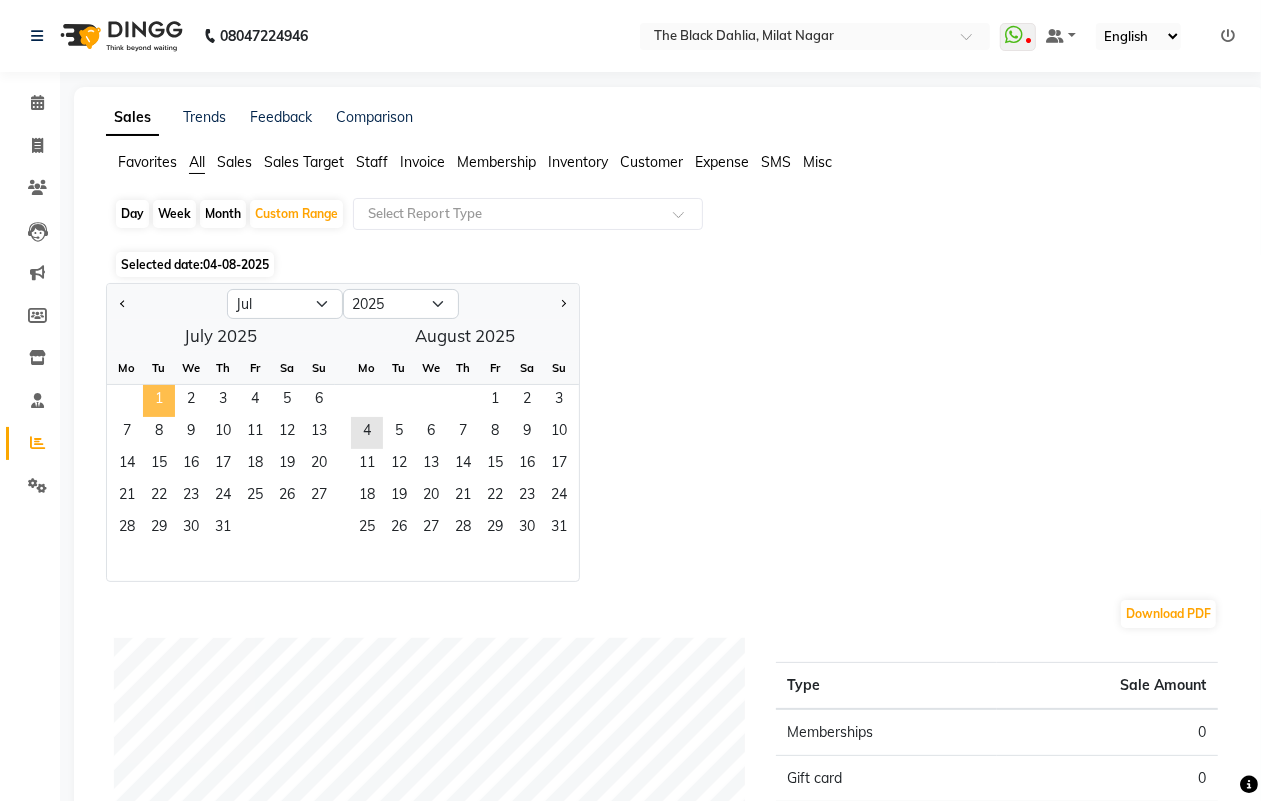 click on "1" 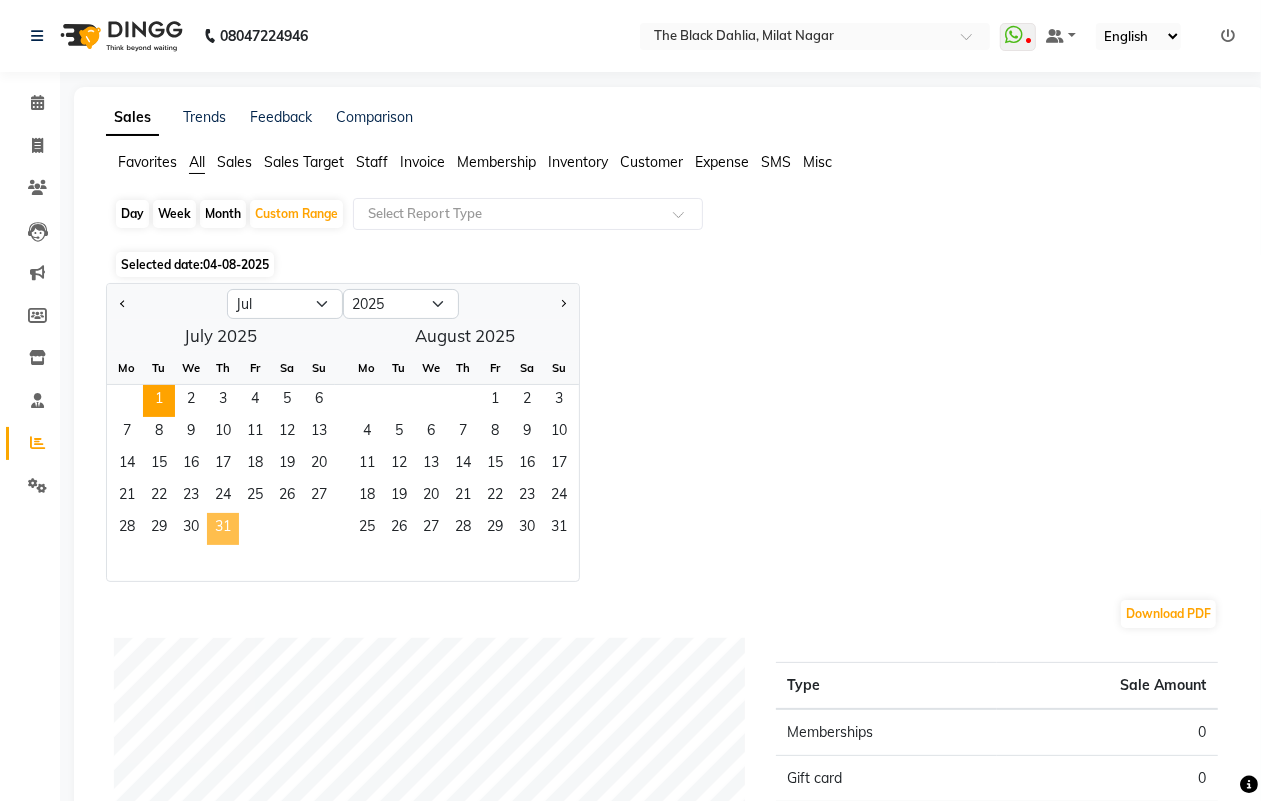 click on "31" 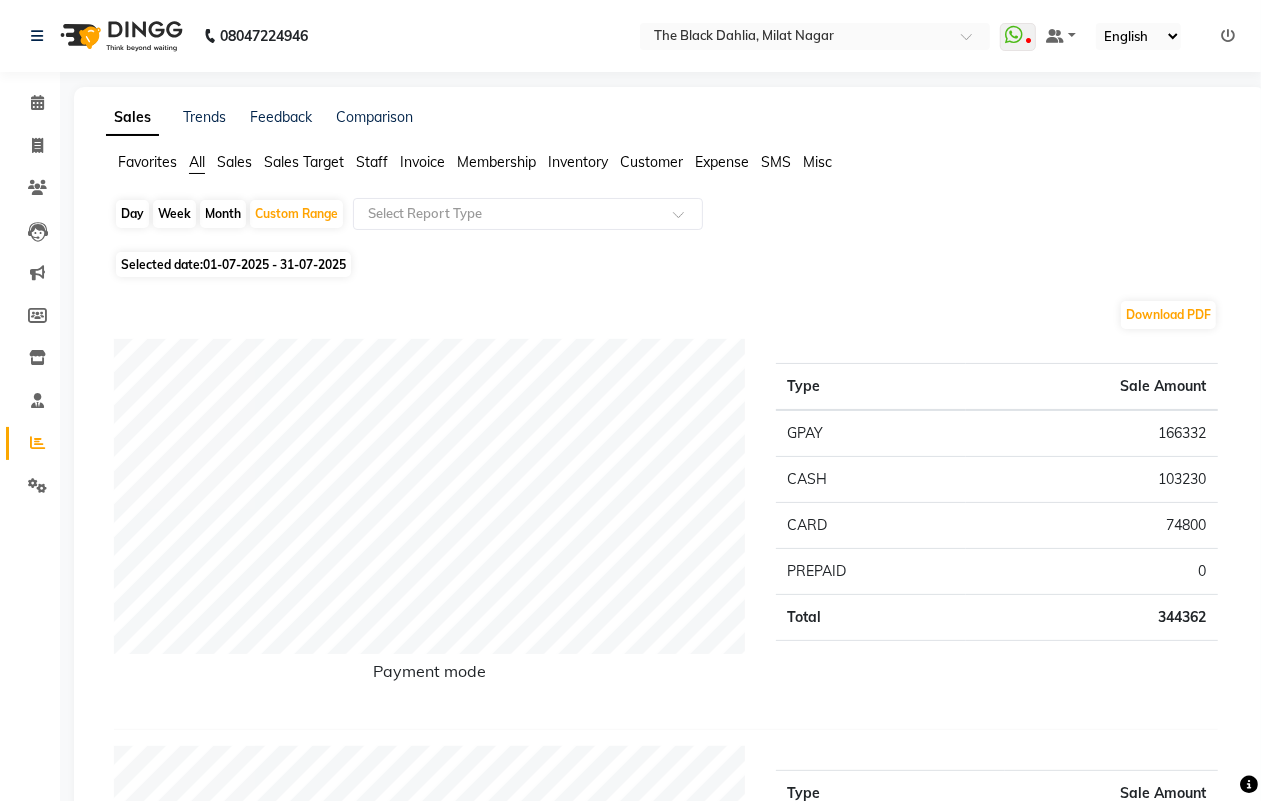 click on "01-07-2025 - 31-07-2025" 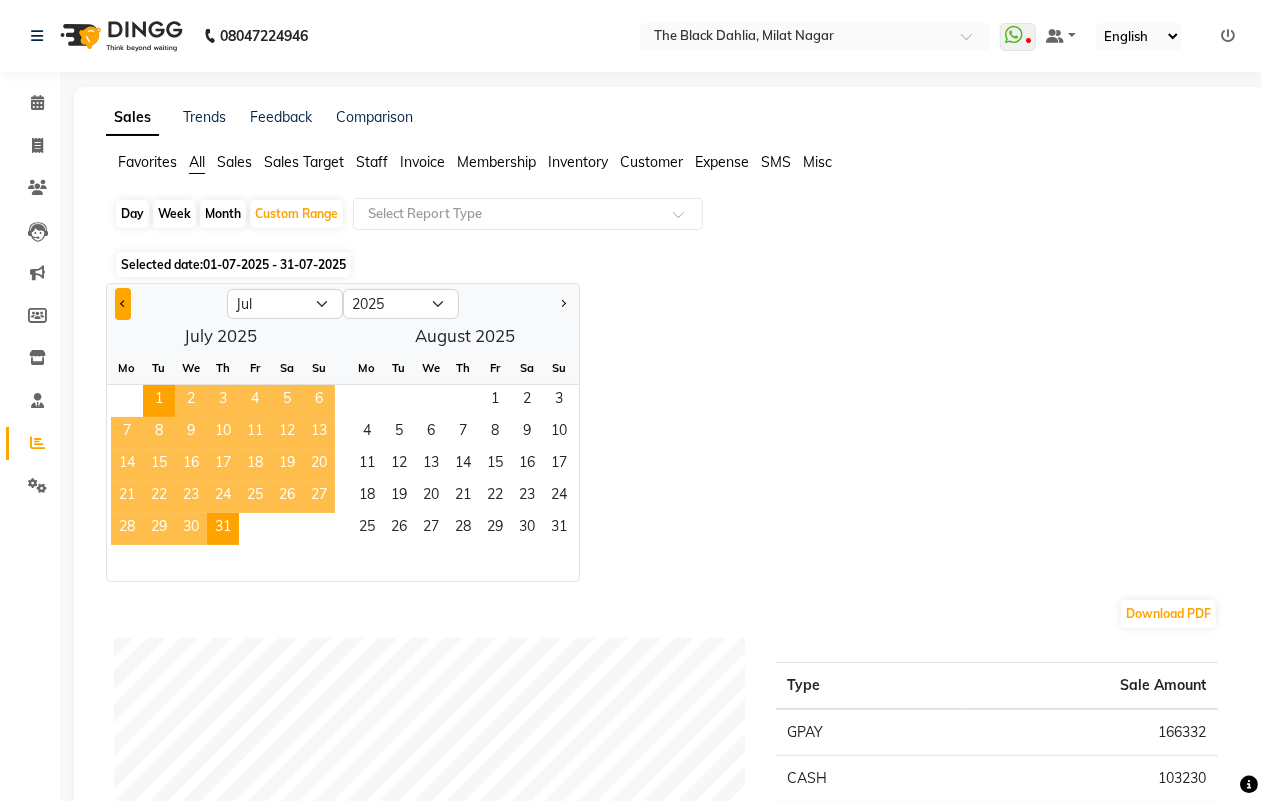click 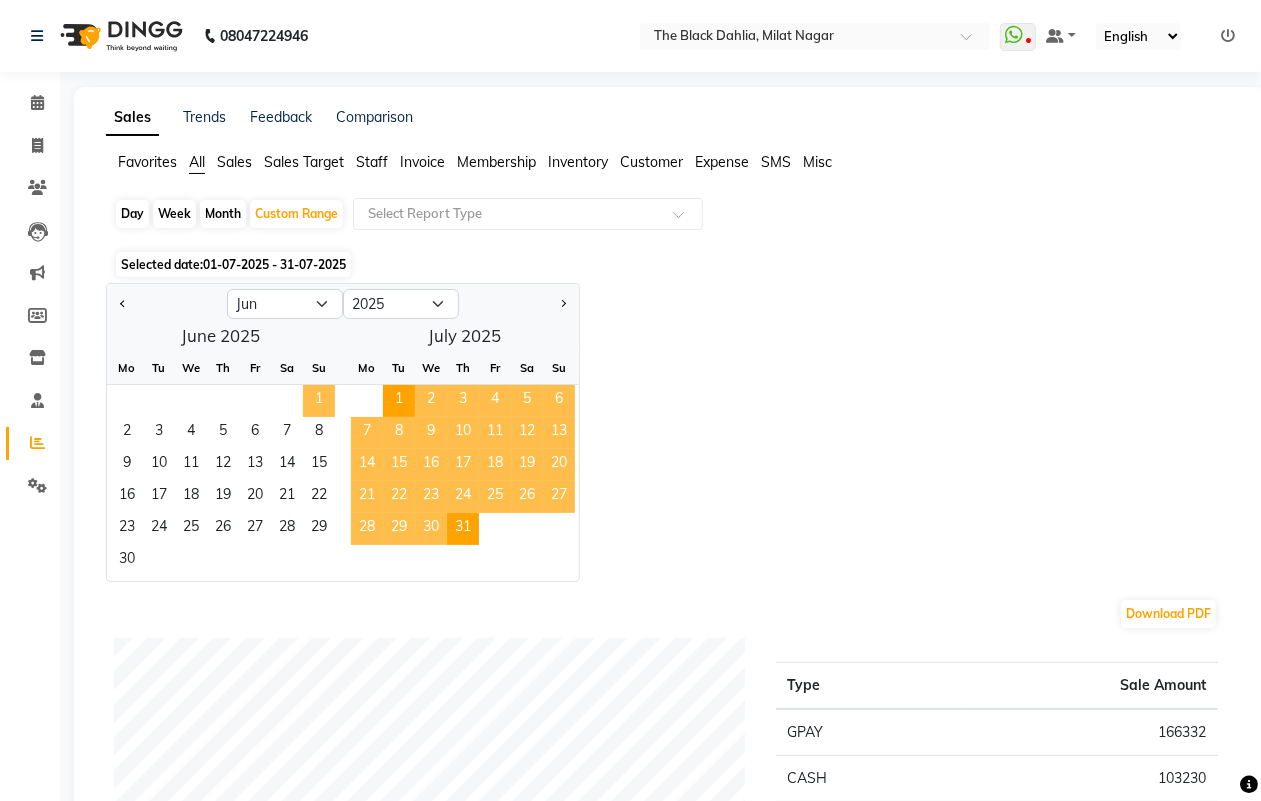 click on "1" 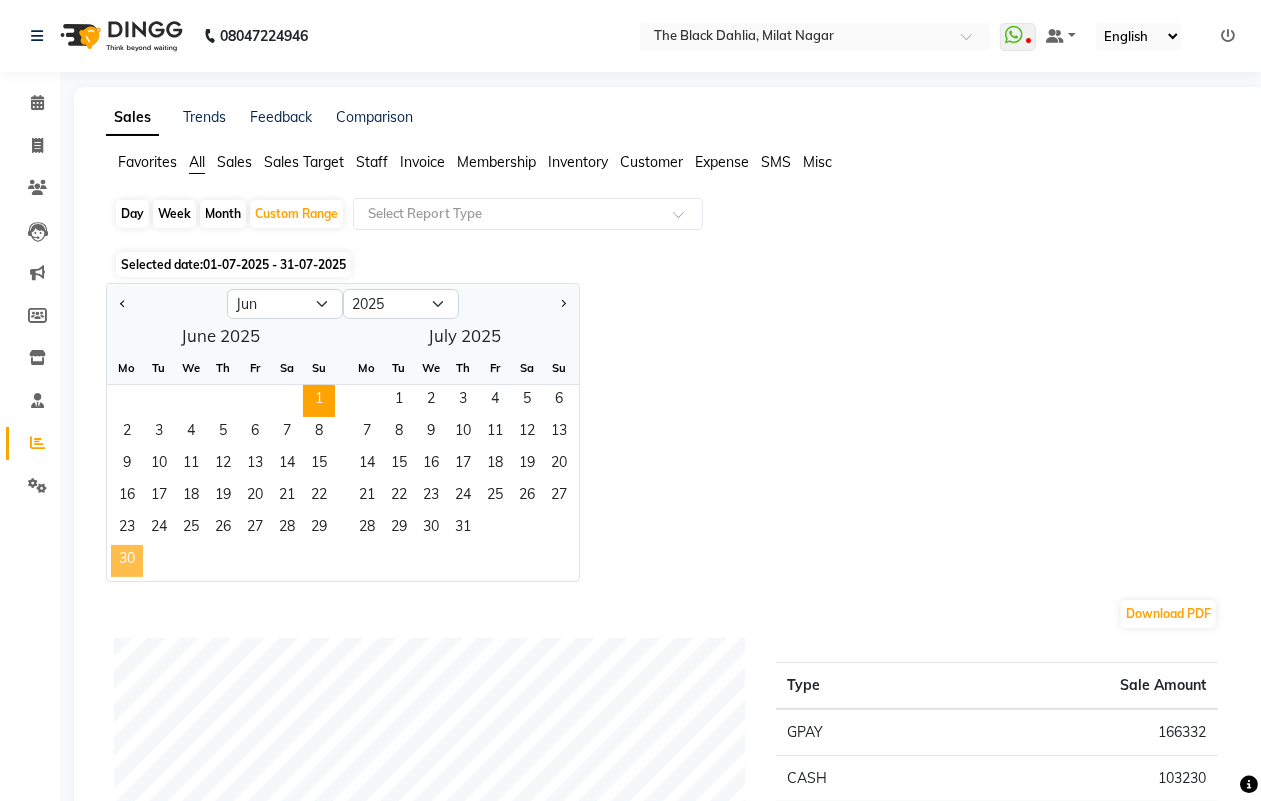 click on "30" 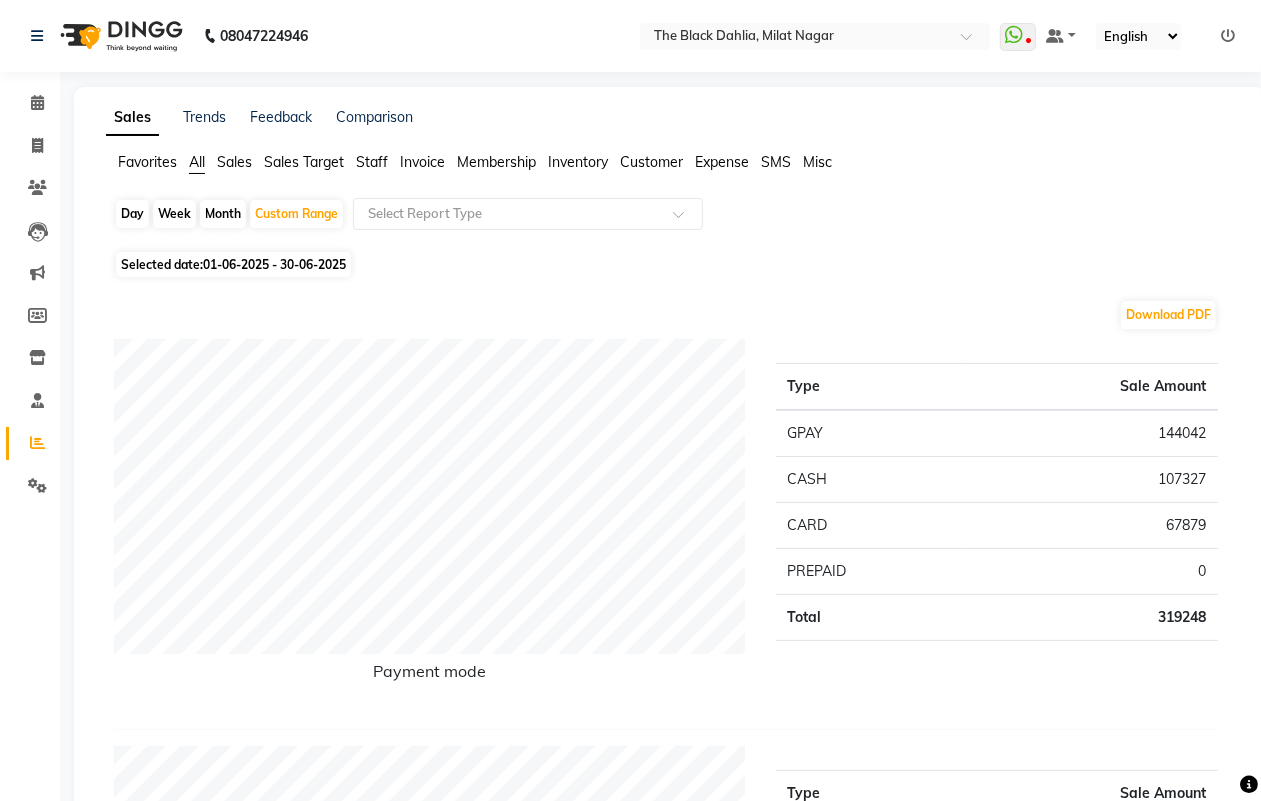 click on "01-06-2025 - 30-06-2025" 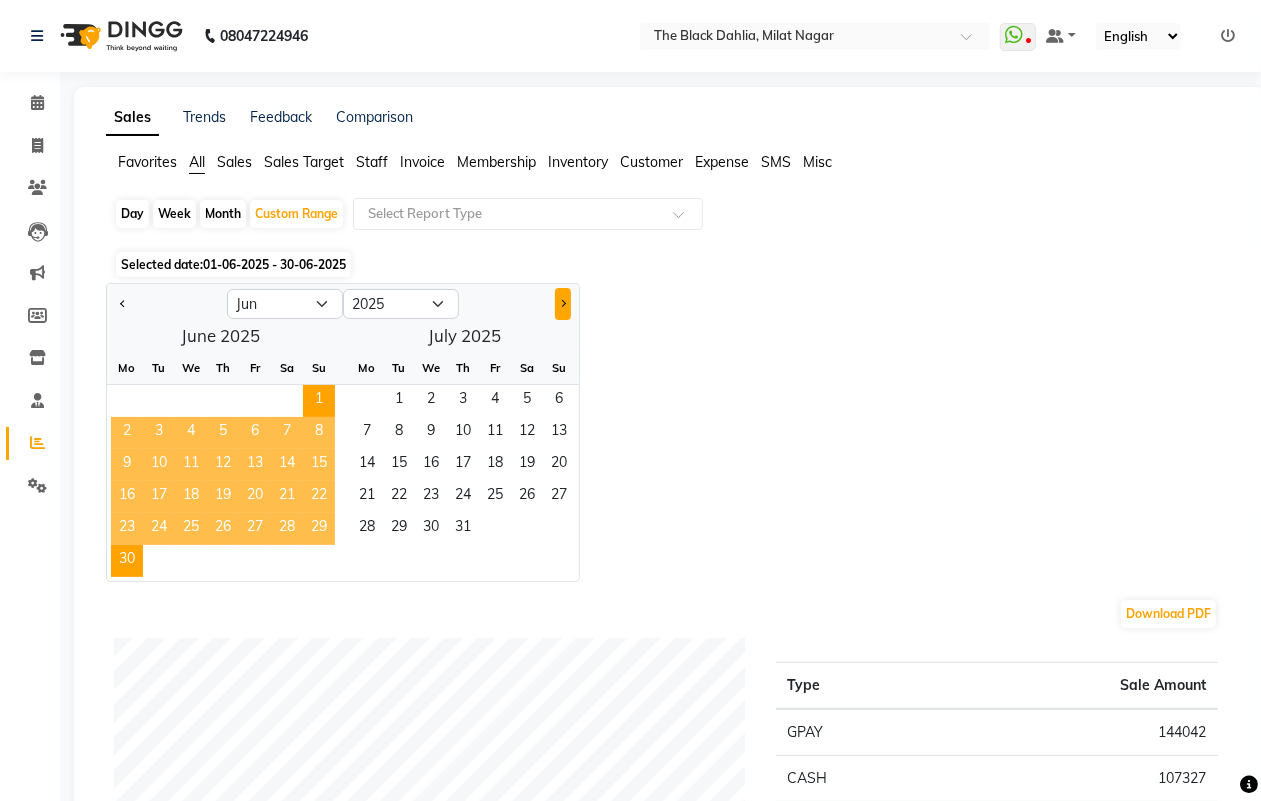 click 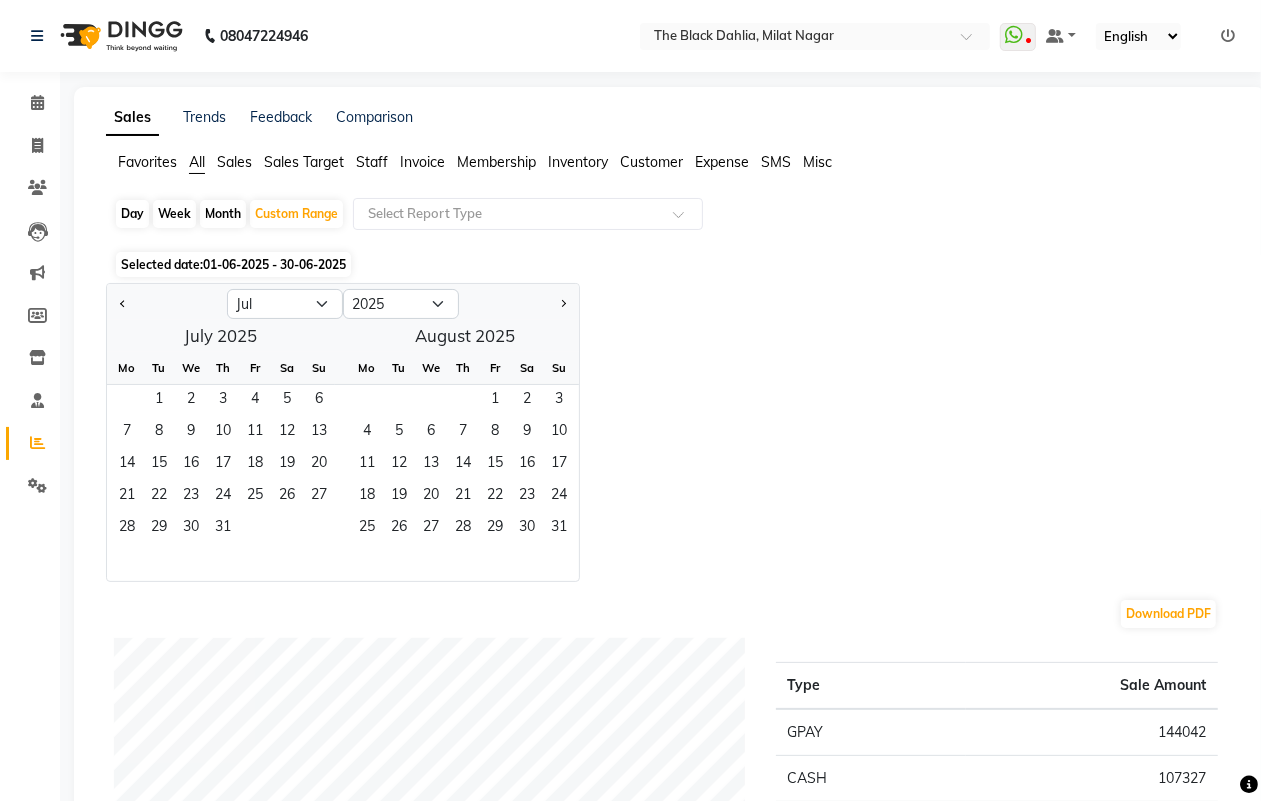 click on "Jan Feb Mar Apr May Jun Jul Aug Sep Oct Nov Dec 2015 2016 2017 2018 2019 2020 2021 2022 2023 2024 2025 2026 2027 2028 2029 2030 2031 2032 2033 2034 2035  July 2025  Mo Tu We Th Fr Sa Su  1   2   3   4   5   6   7   8   9   10   11   12   13   14   15   16   17   18   19   20   21   22   23   24   25   26   27   28   29   30   31   August 2025  Mo Tu We Th Fr Sa Su  1   2   3   4   5   6   7   8   9   10   11   12   13   14   15   16   17   18   19   20   21   22   23   24   25   26   27   28   29   30   31" 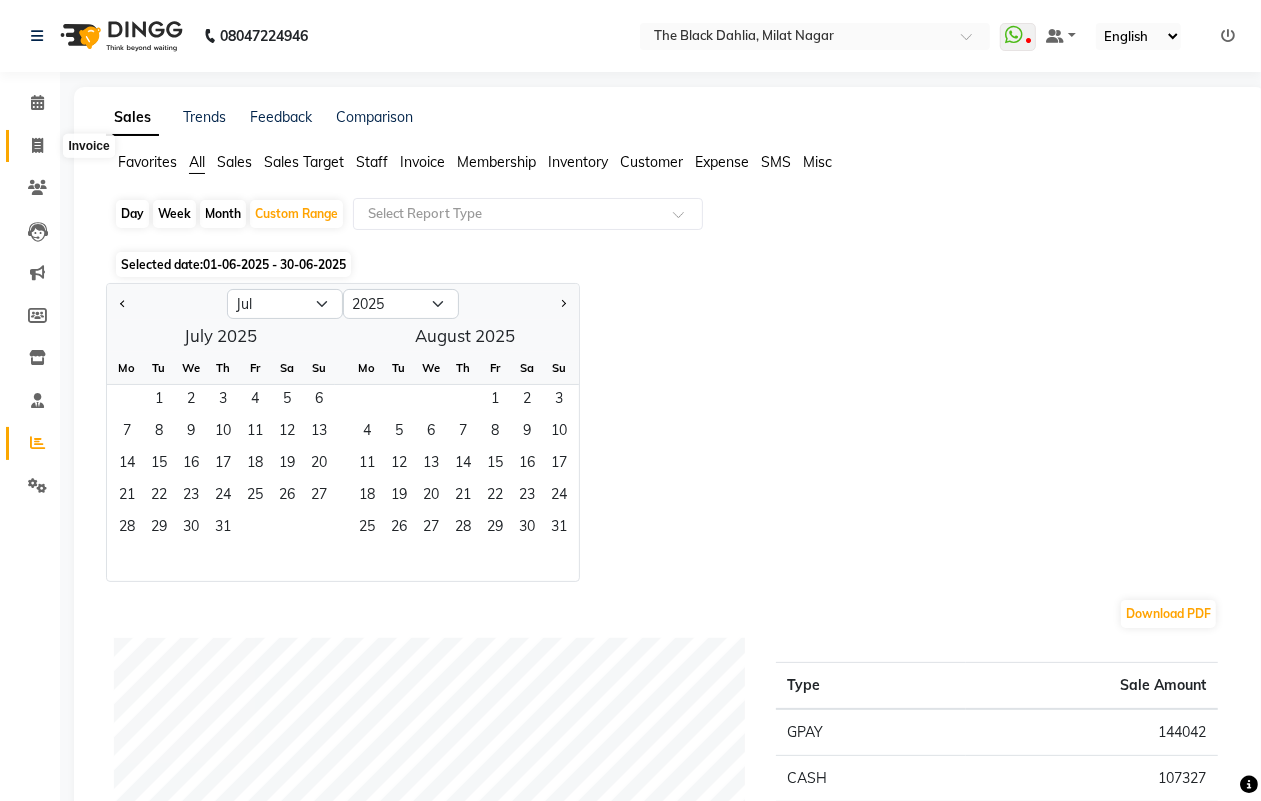 click 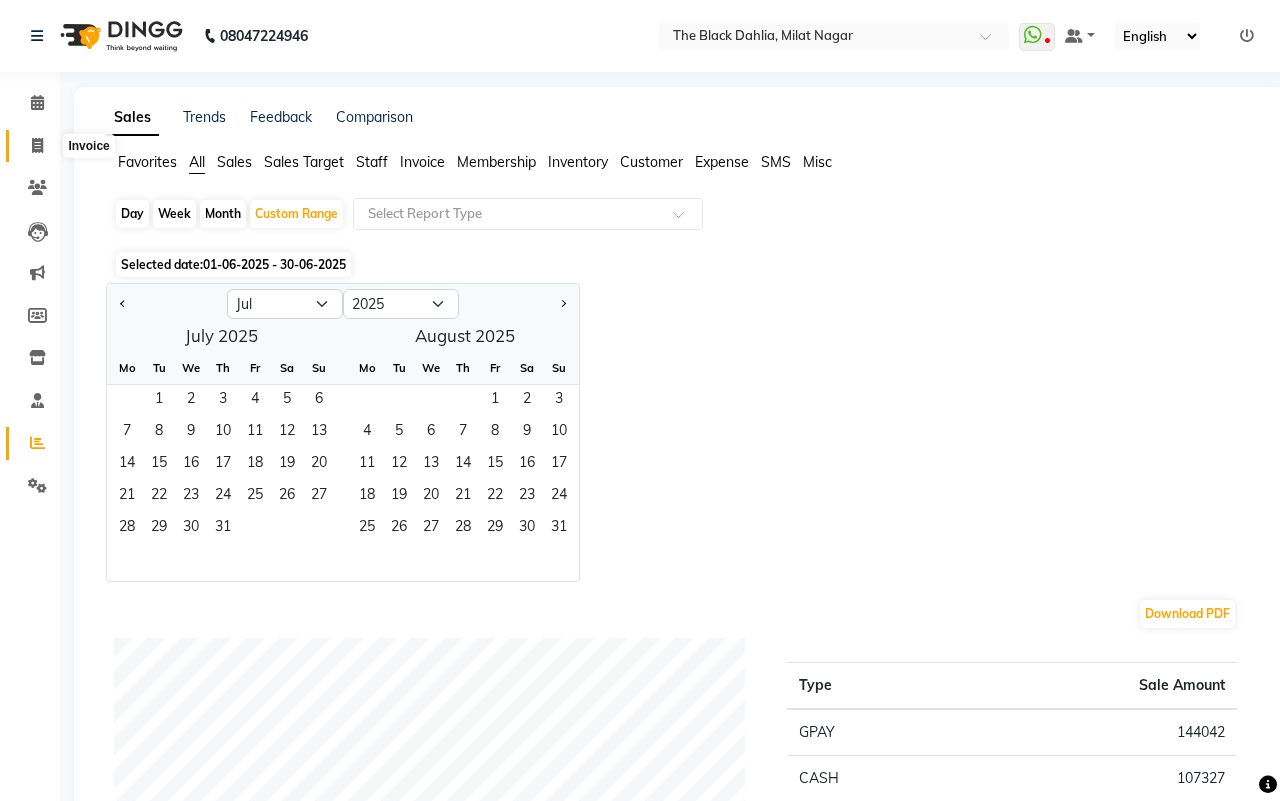select on "4335" 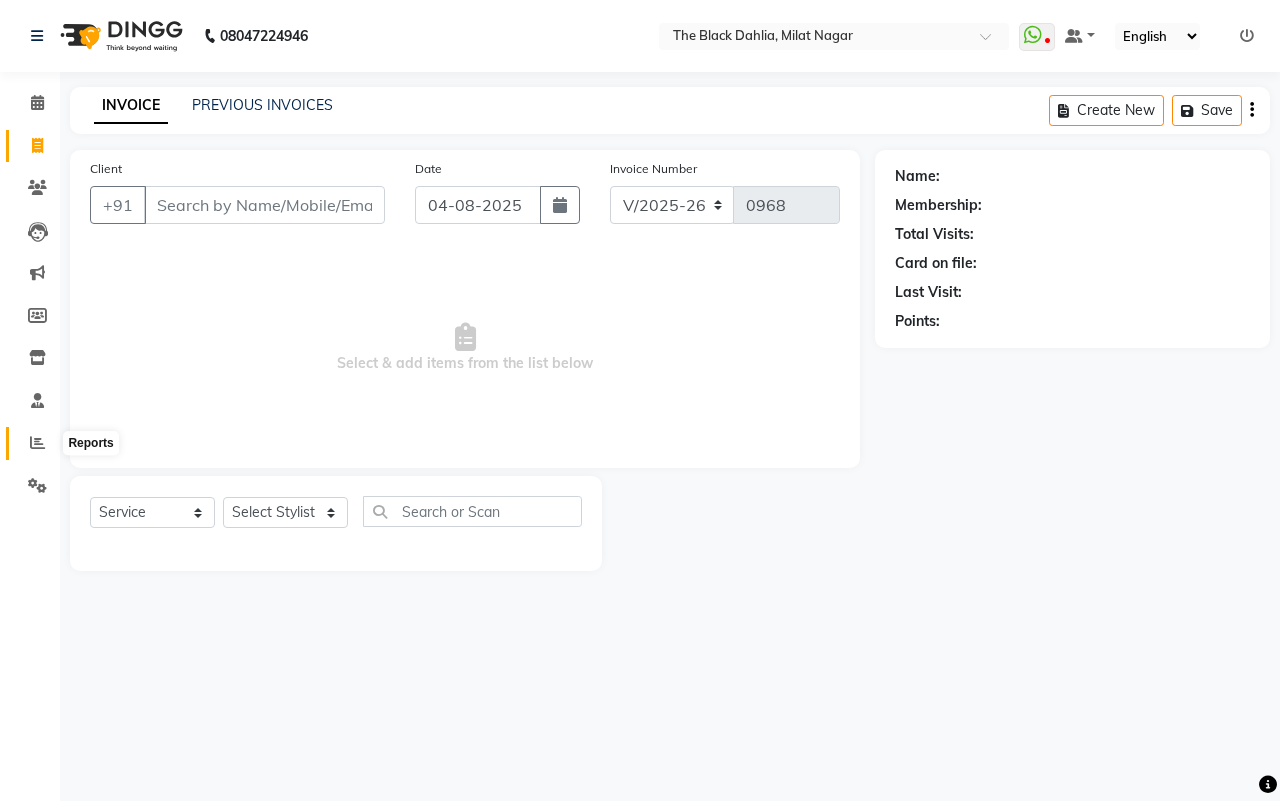click 